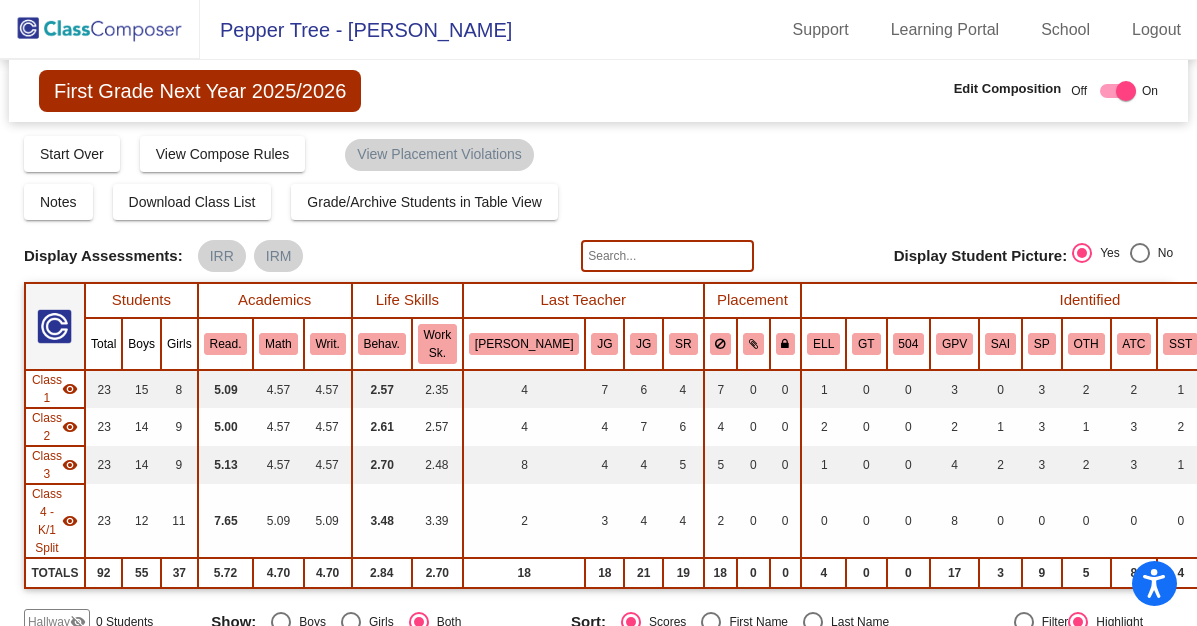 scroll, scrollTop: 0, scrollLeft: 0, axis: both 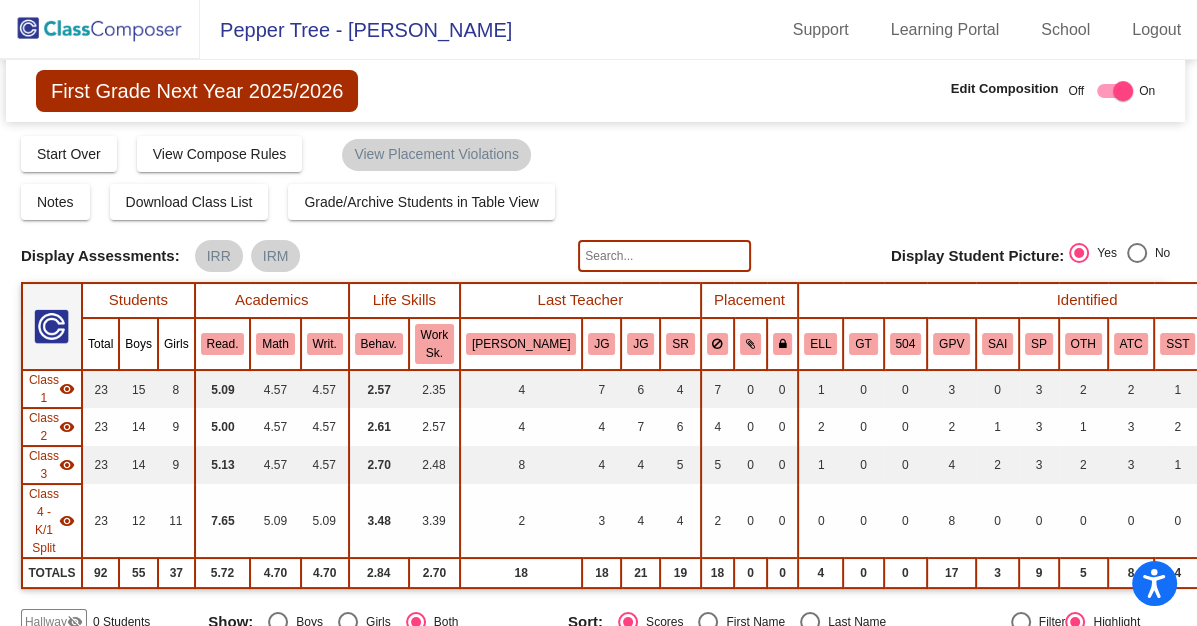 click 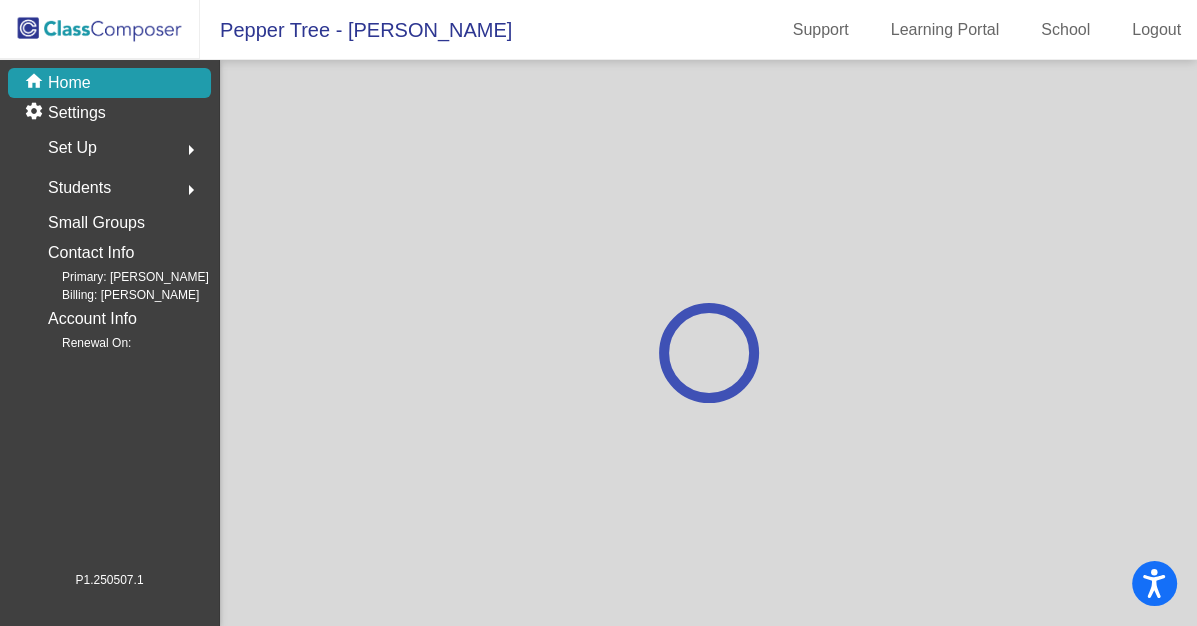 scroll, scrollTop: 0, scrollLeft: 0, axis: both 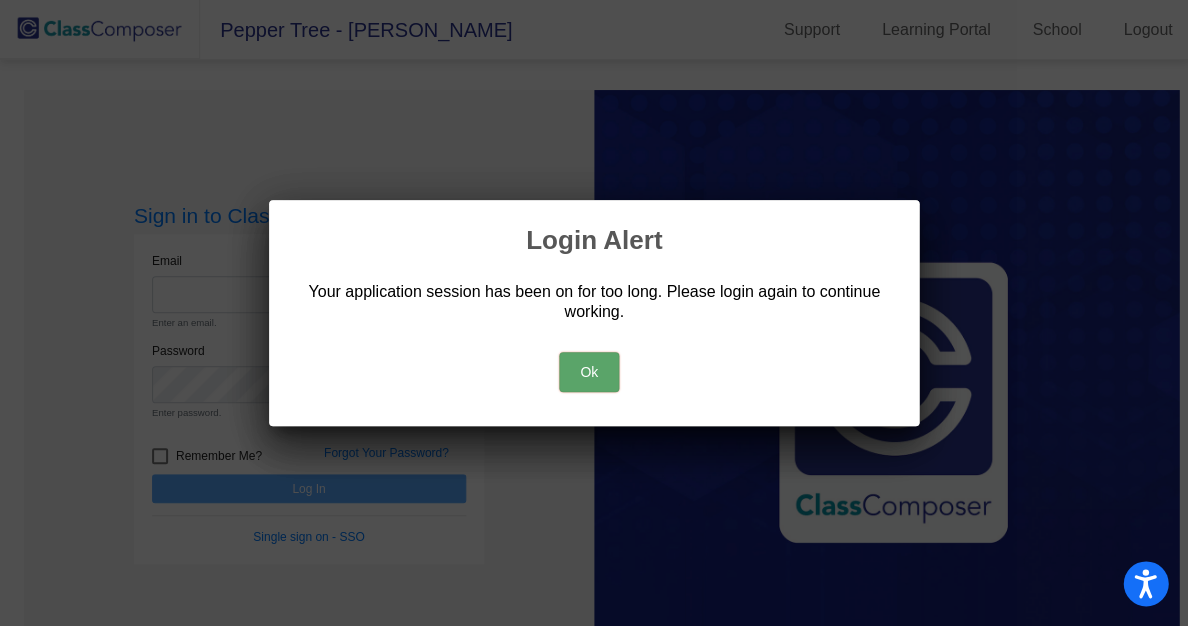click on "Ok" at bounding box center (589, 372) 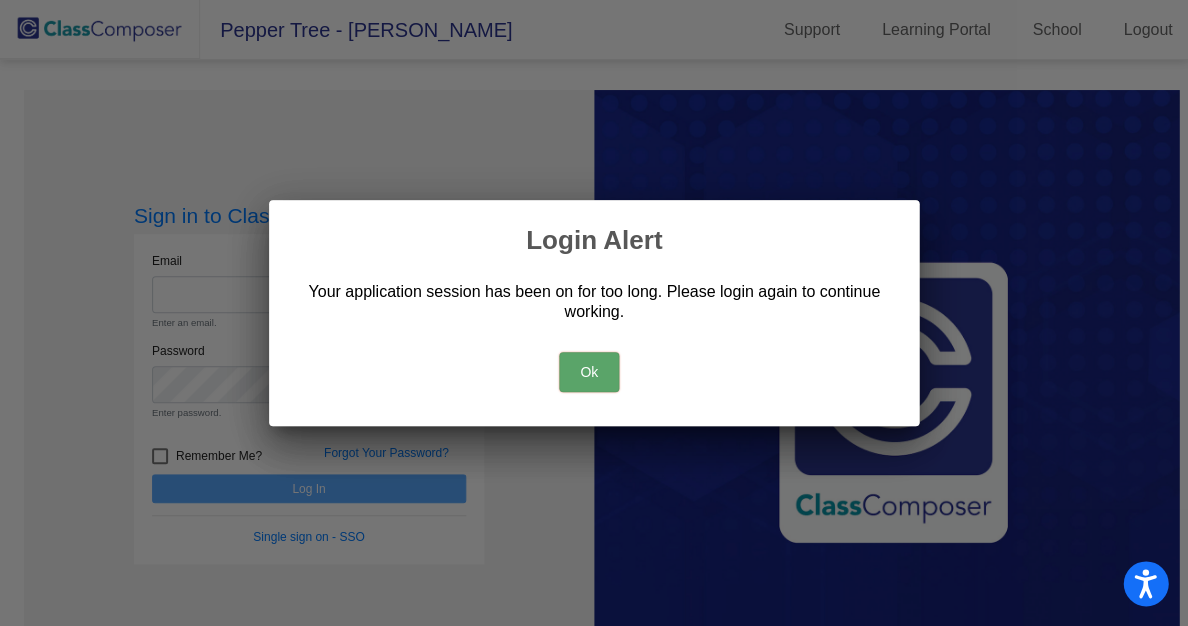 click on "Ok" at bounding box center [589, 372] 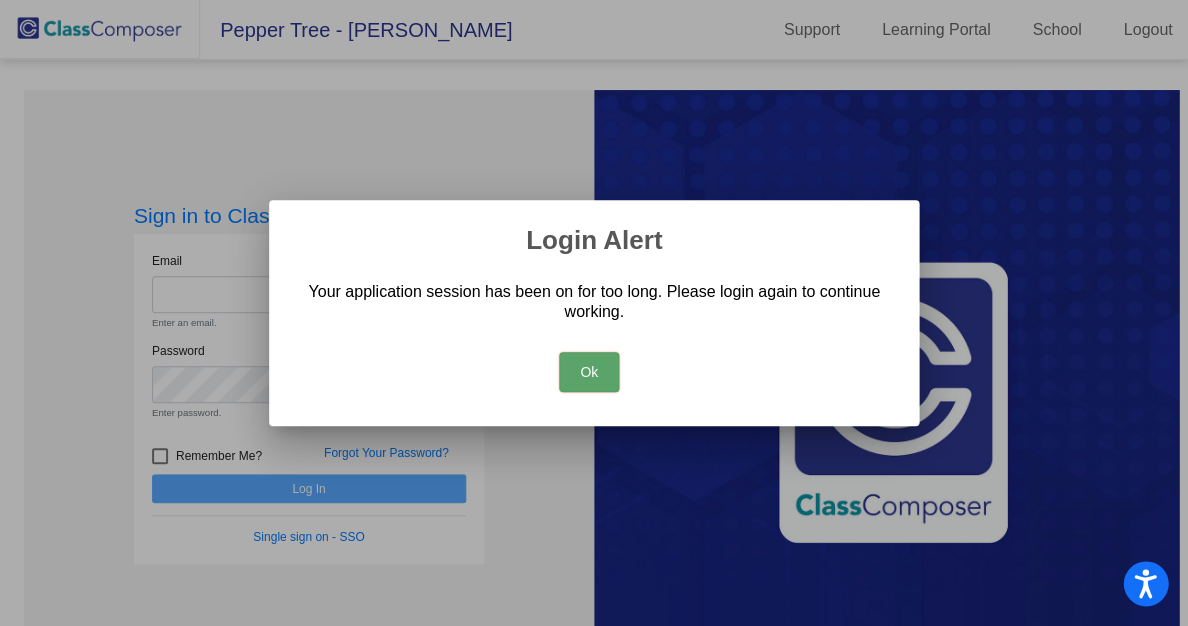 click on "Ok" at bounding box center (589, 372) 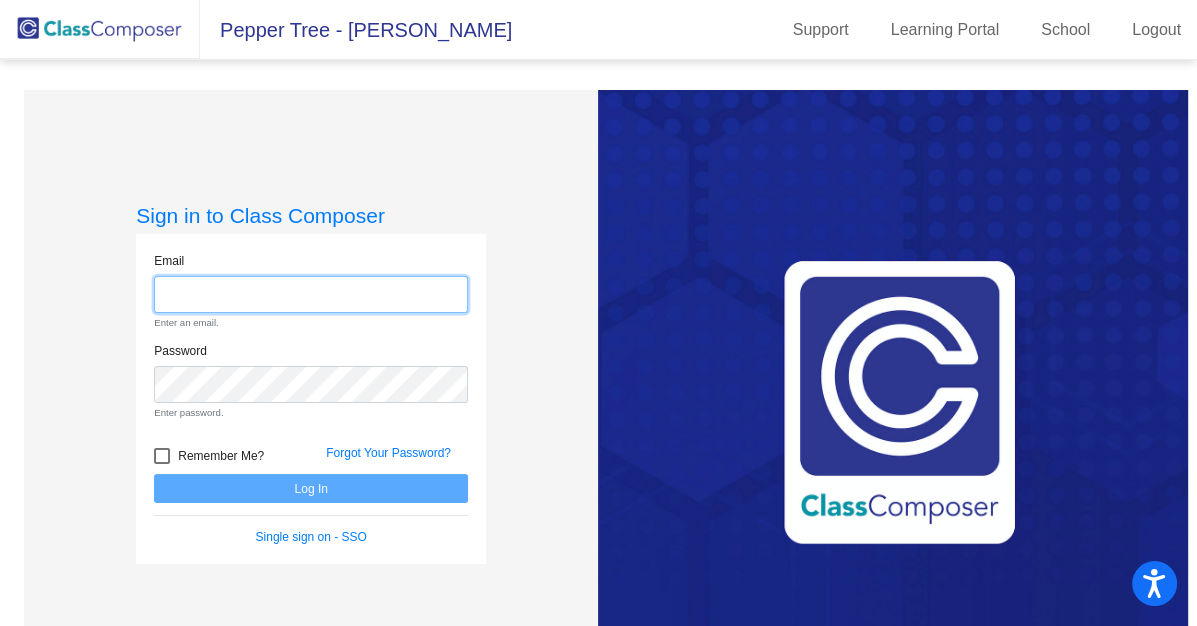 click 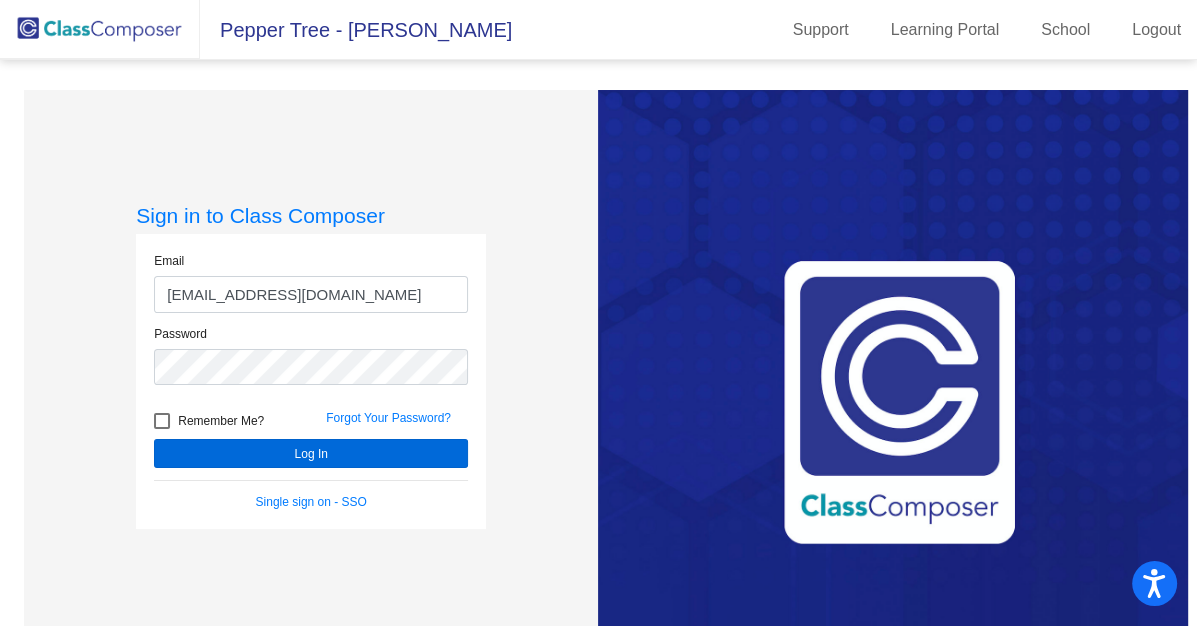 click on "Log In" 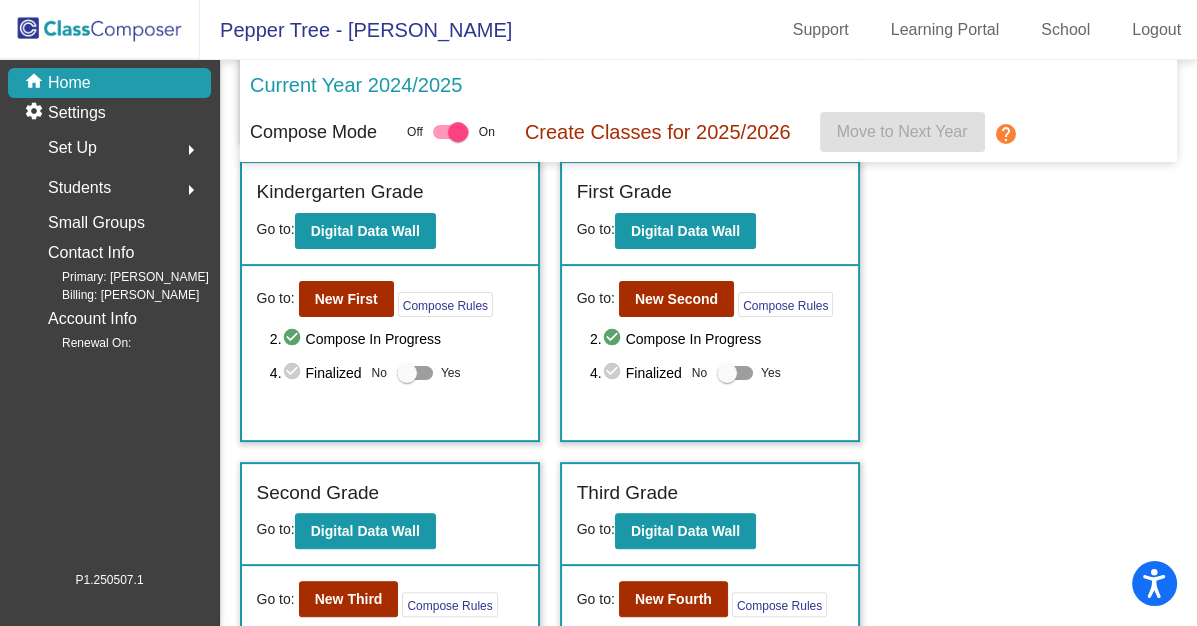 scroll, scrollTop: 372, scrollLeft: 0, axis: vertical 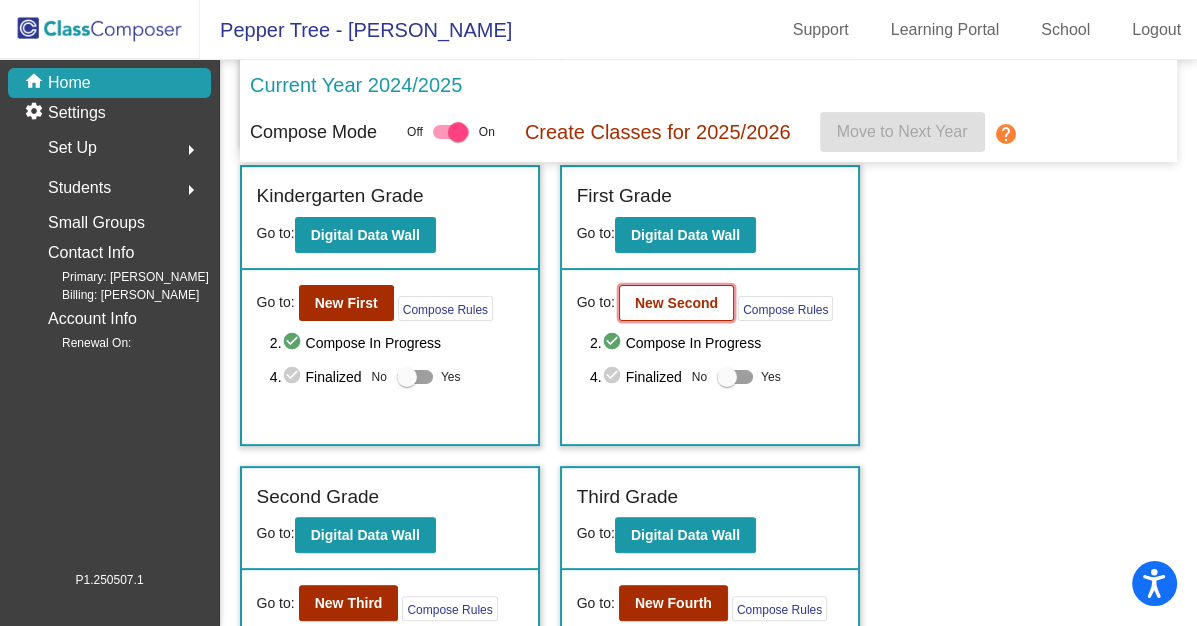 click on "New Second" 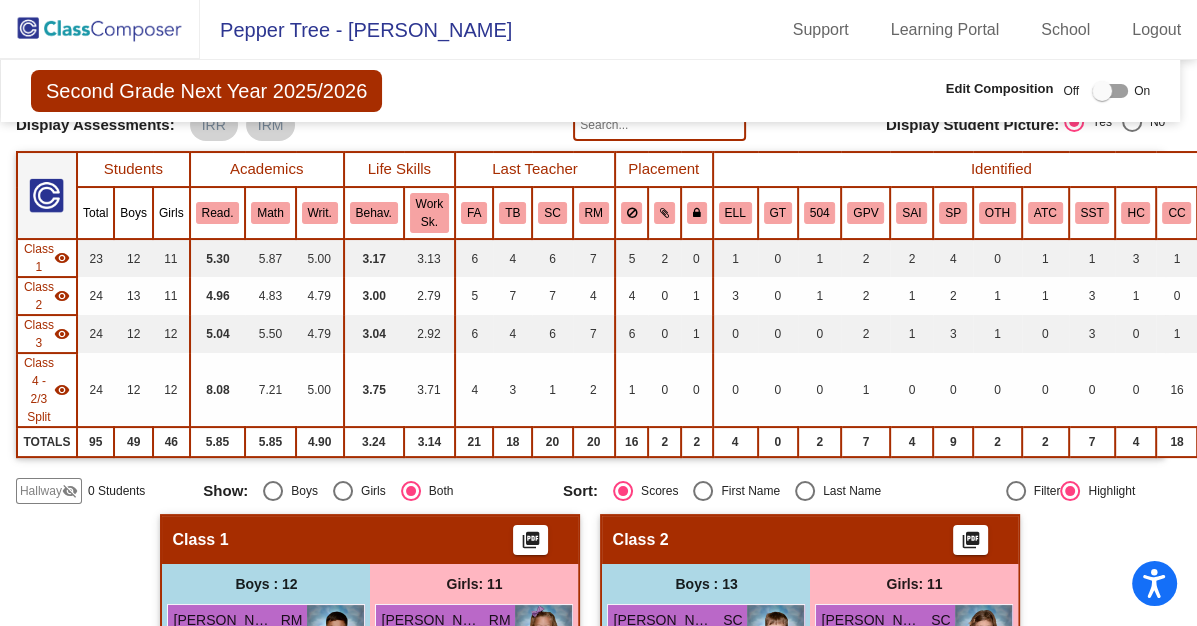scroll, scrollTop: 132, scrollLeft: 8, axis: both 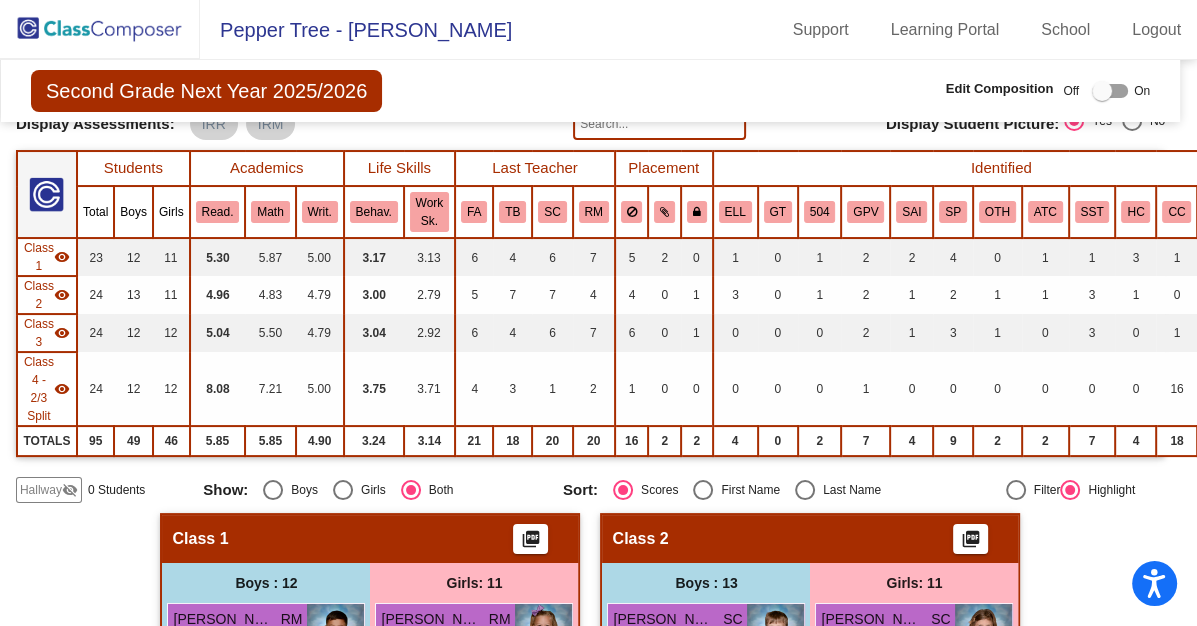 click 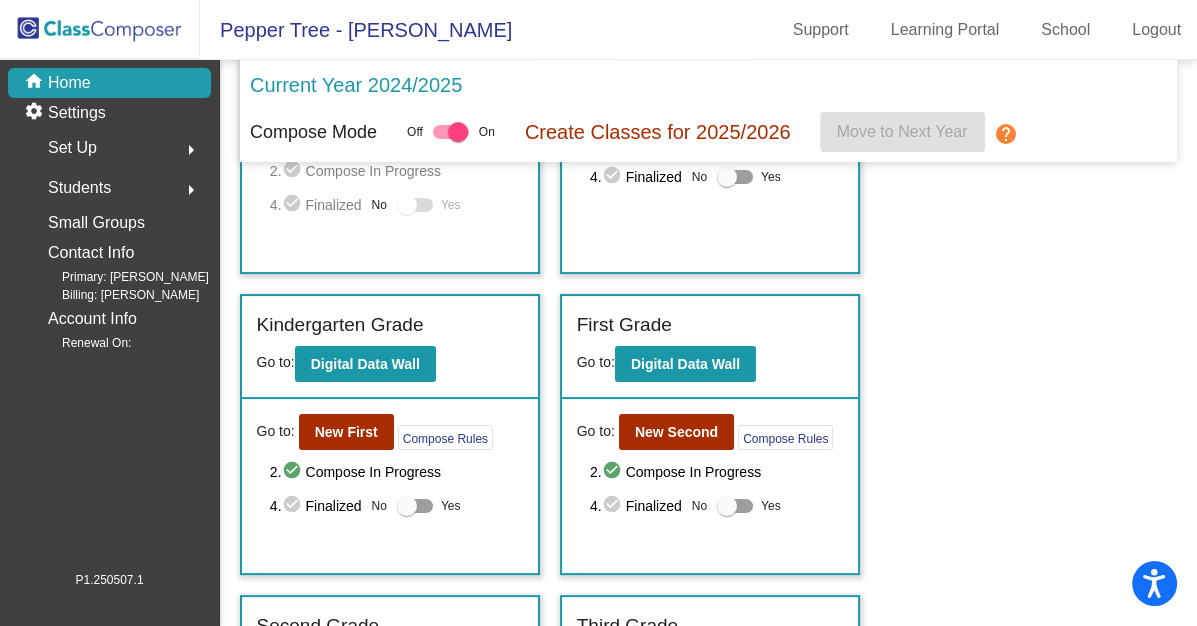 scroll, scrollTop: 244, scrollLeft: 0, axis: vertical 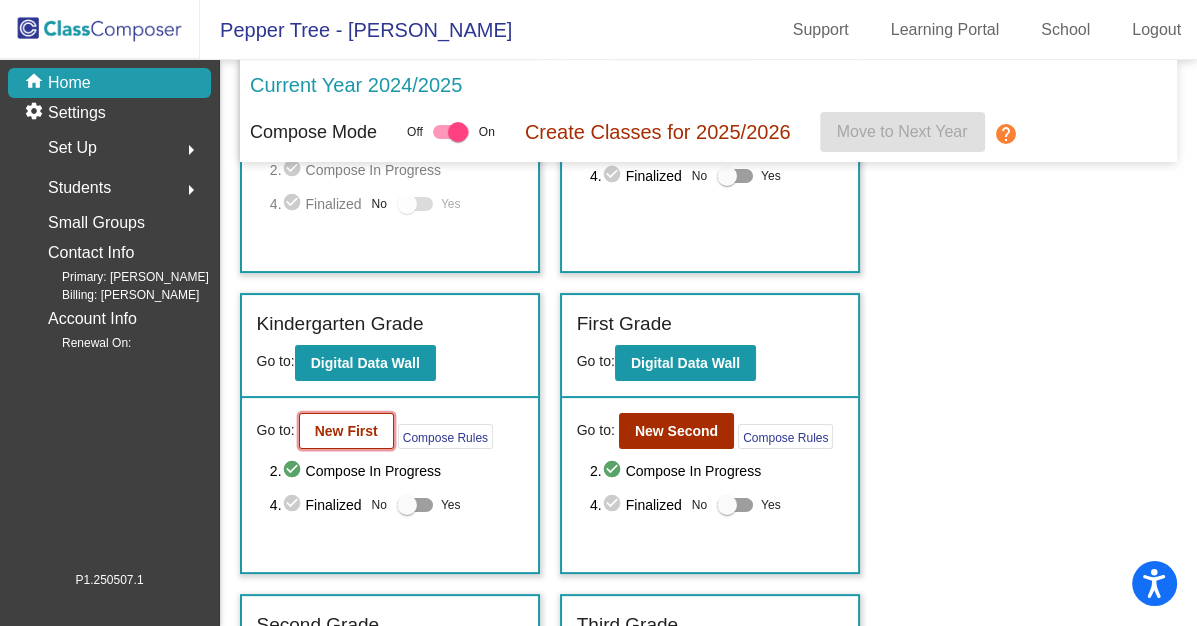 click on "New First" 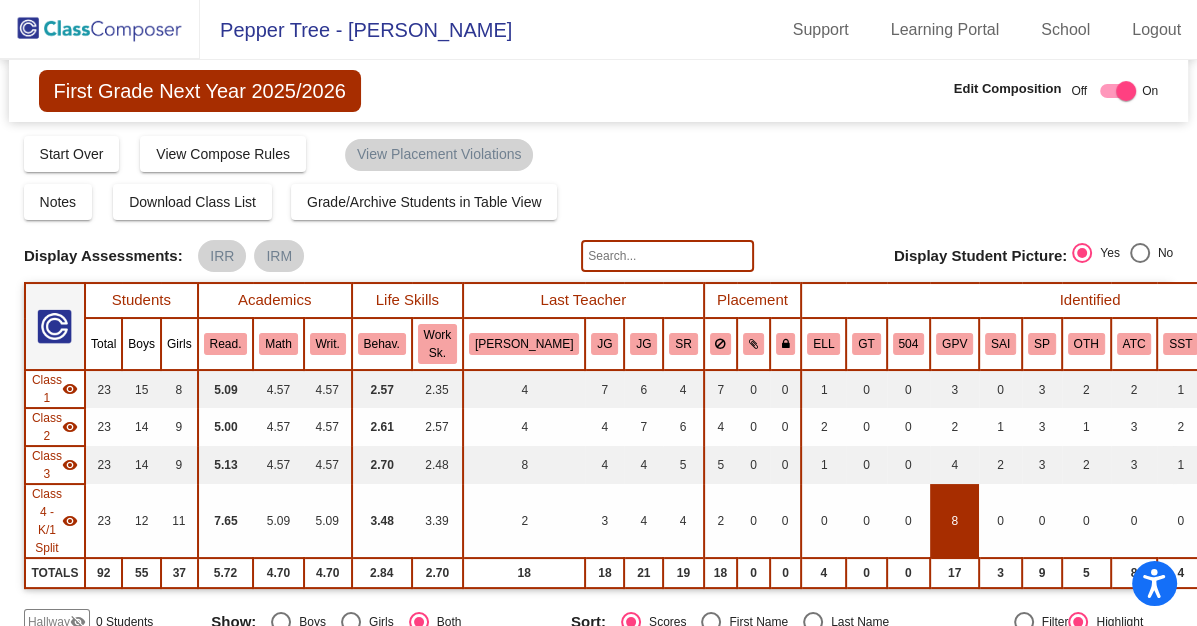 scroll, scrollTop: 0, scrollLeft: 0, axis: both 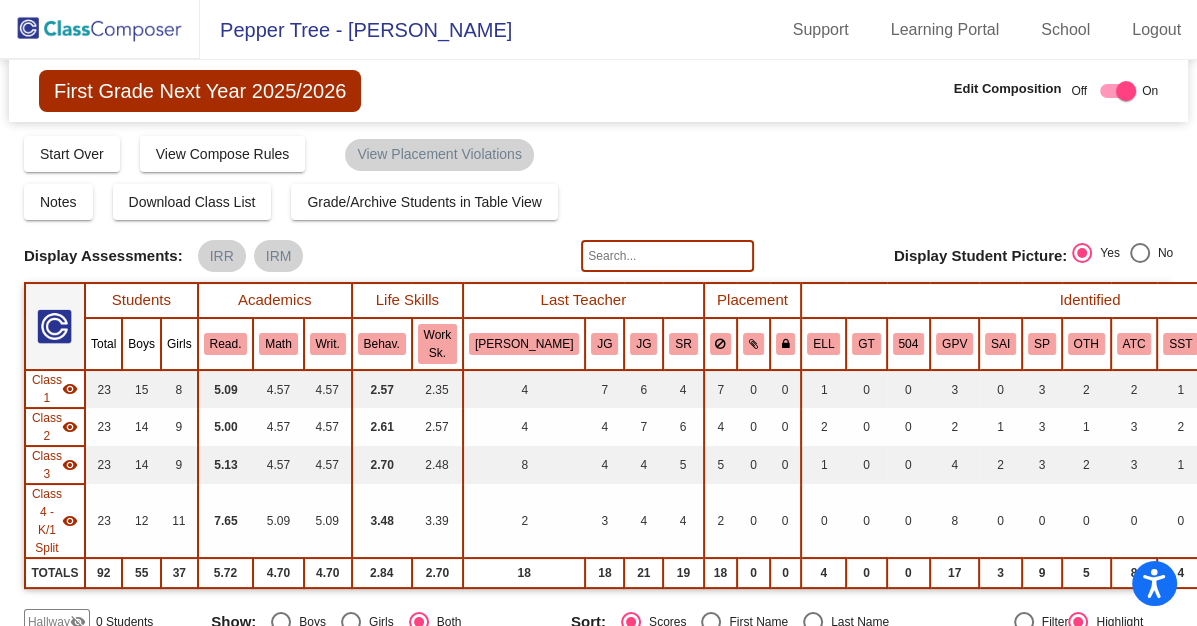 click 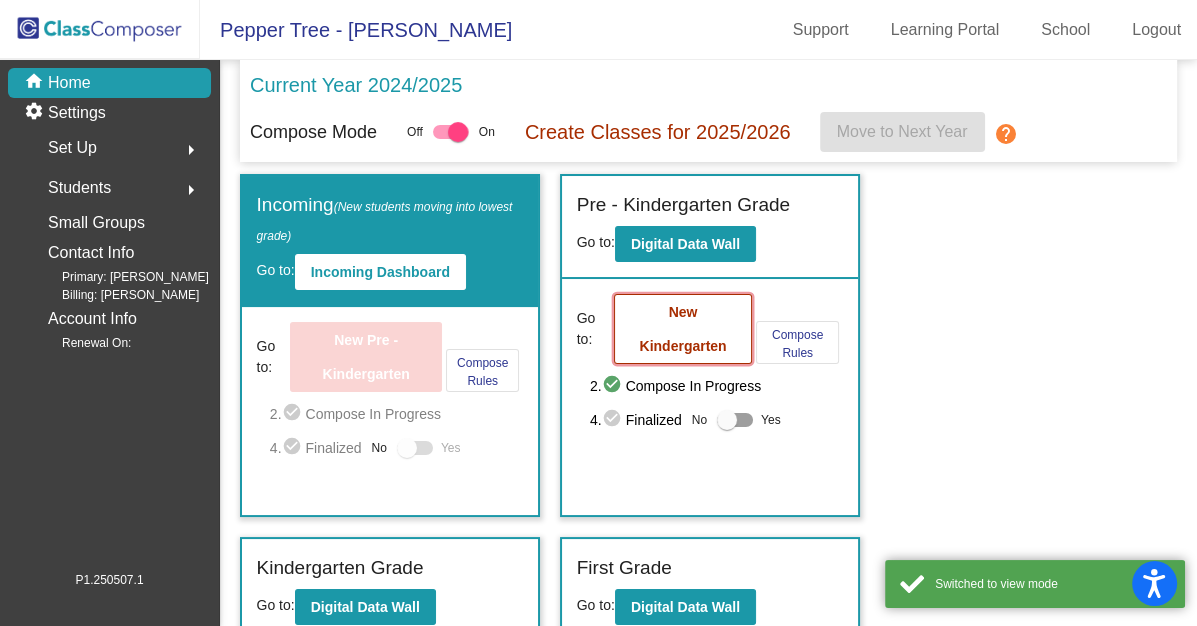 click on "New Kindergarten" 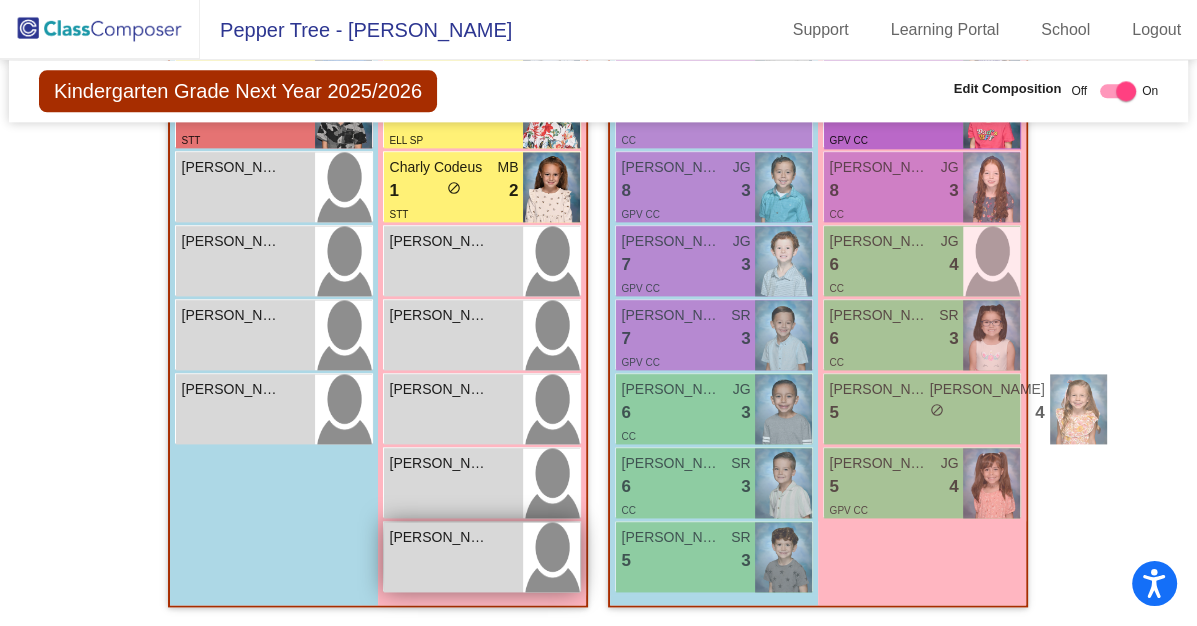 scroll, scrollTop: 2140, scrollLeft: 0, axis: vertical 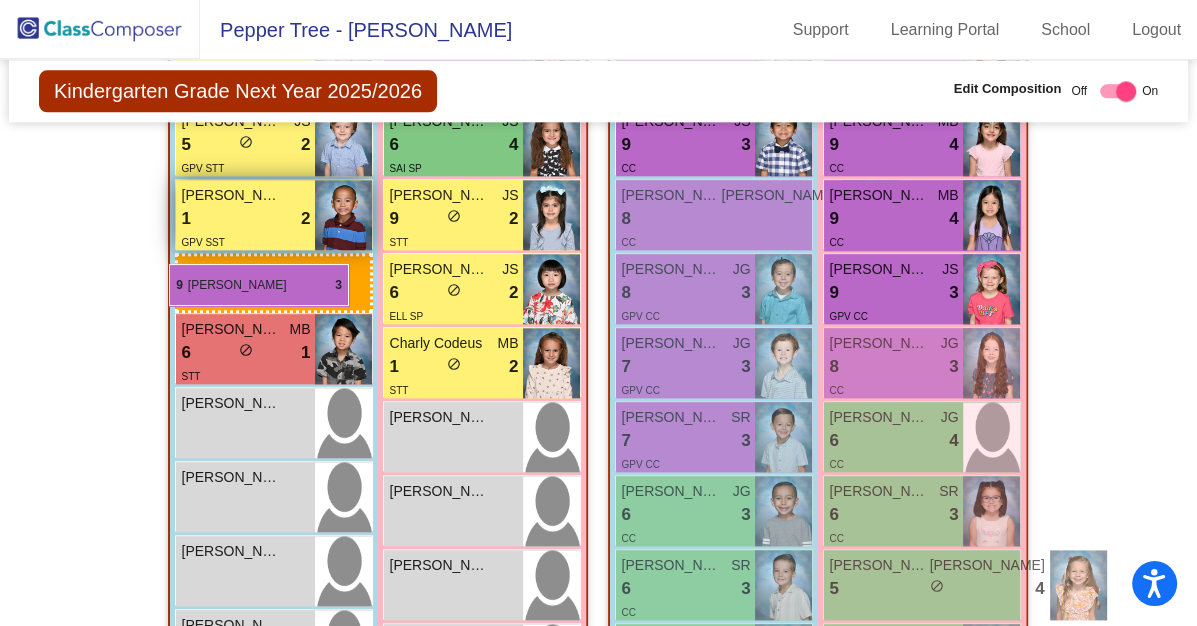 drag, startPoint x: 665, startPoint y: 220, endPoint x: 172, endPoint y: 264, distance: 494.9596 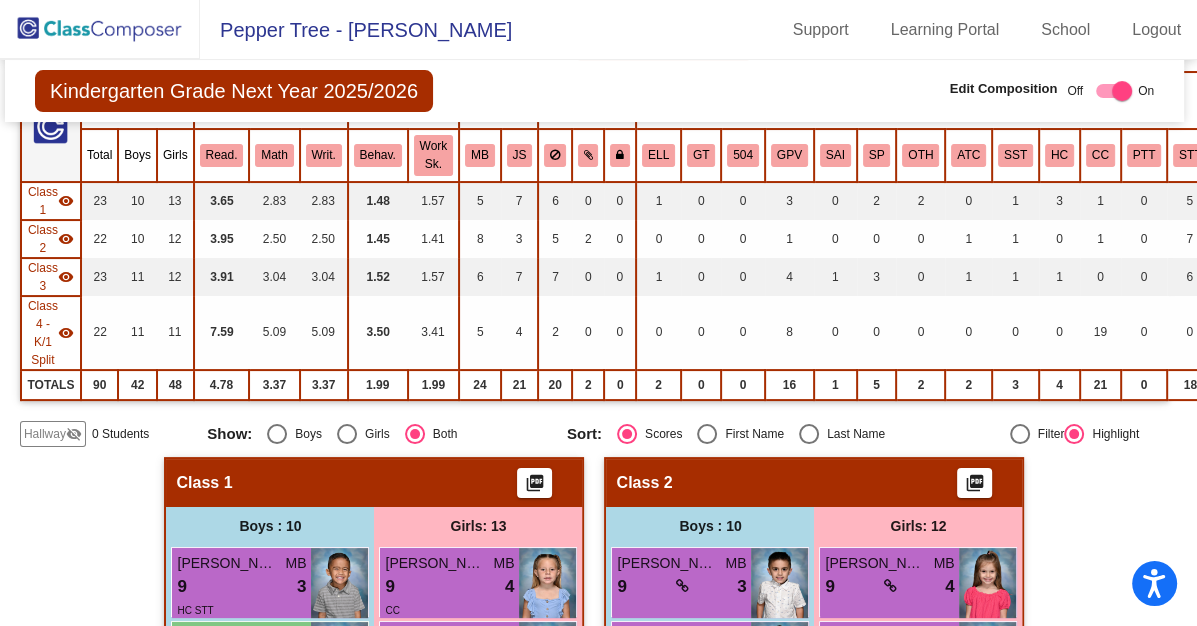 scroll, scrollTop: 208, scrollLeft: 4, axis: both 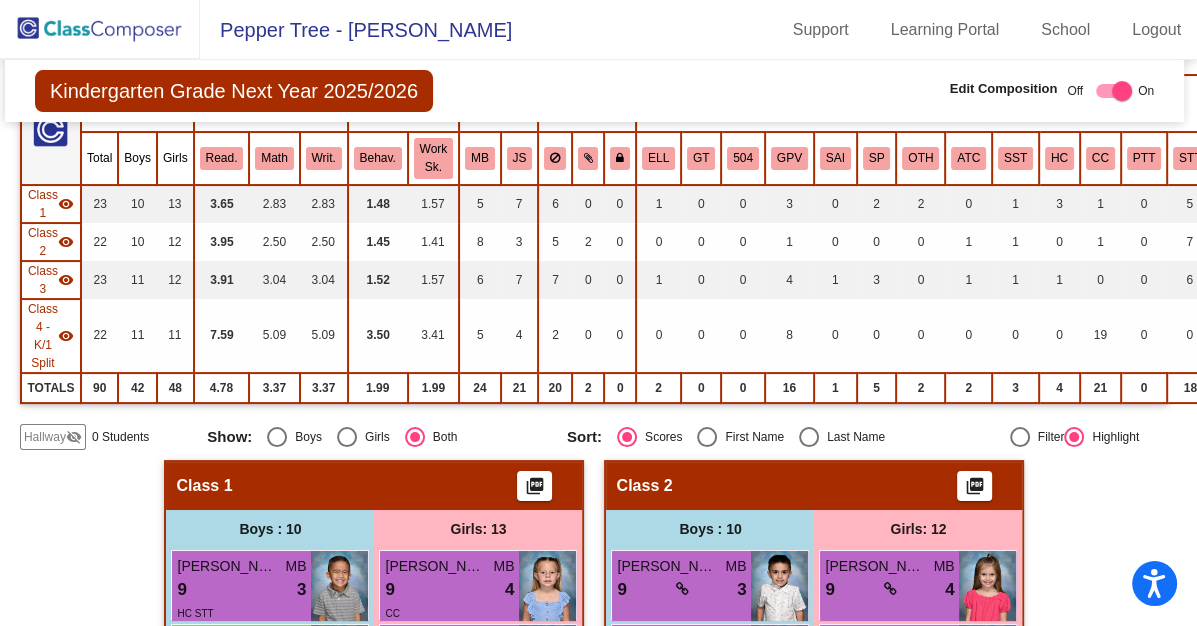 click 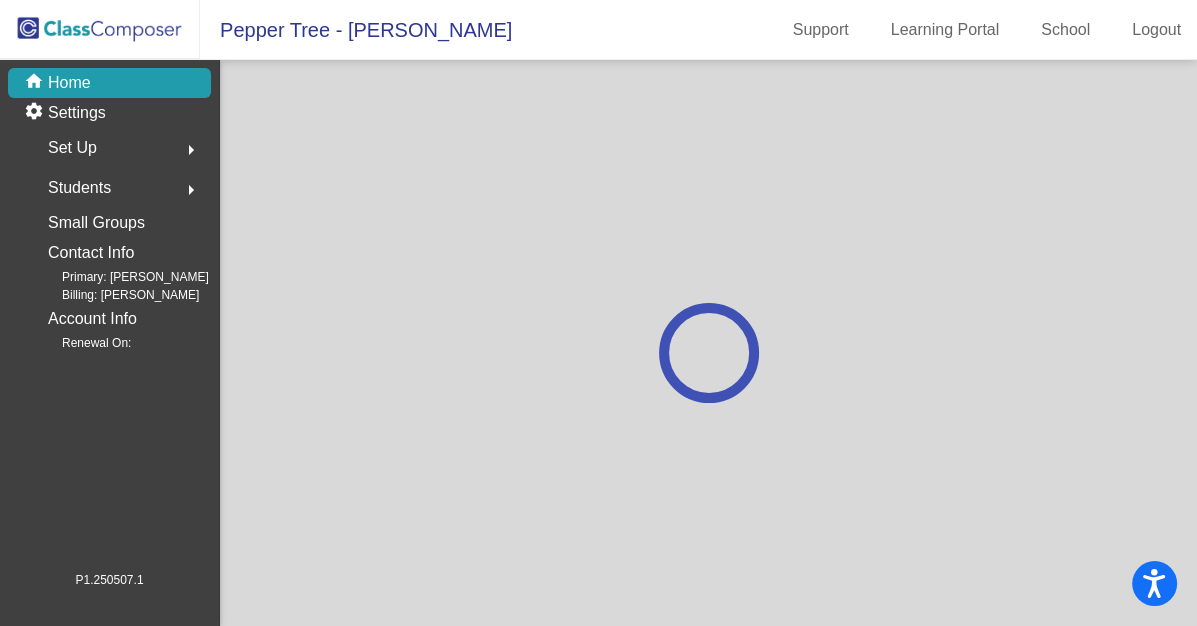 scroll, scrollTop: 0, scrollLeft: 0, axis: both 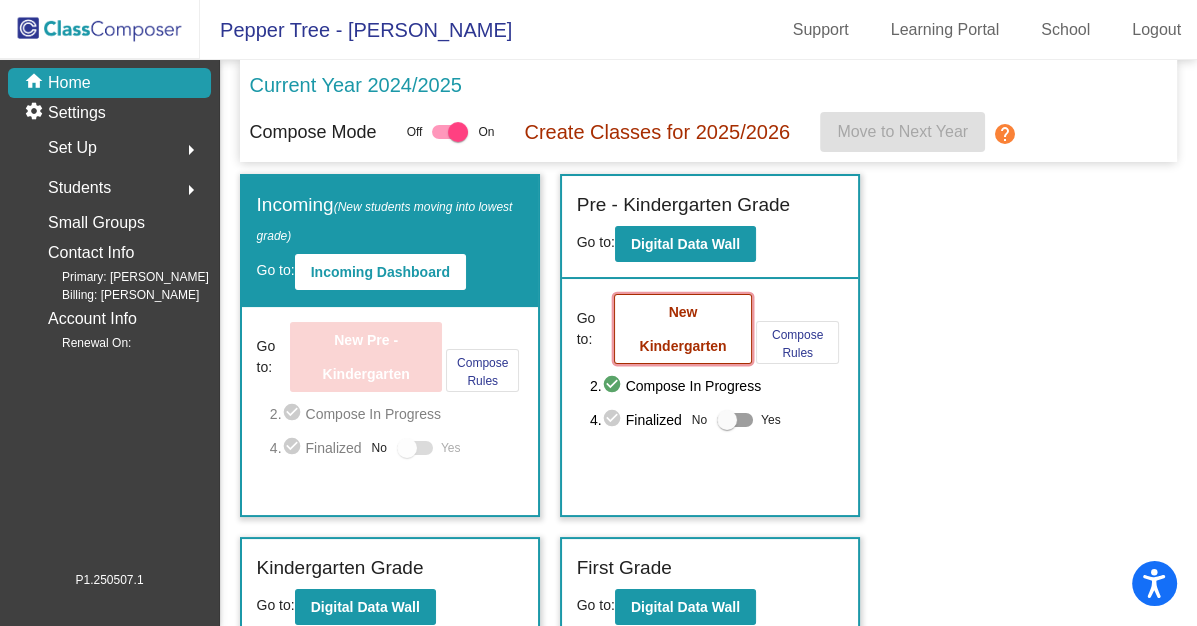 click on "New Kindergarten" 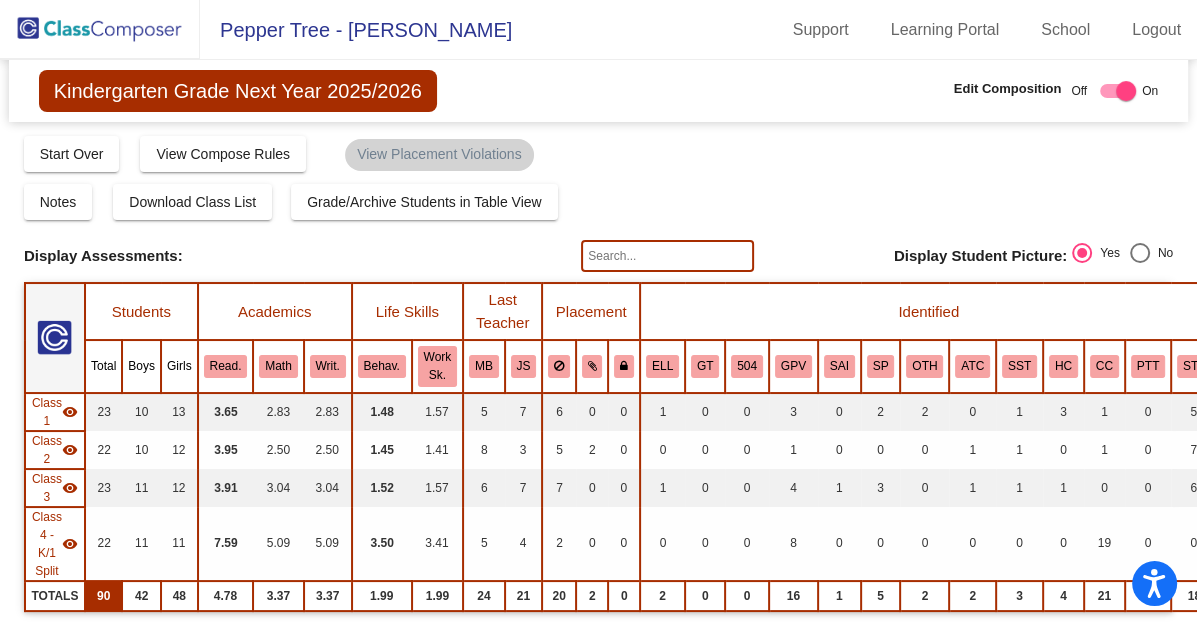 scroll, scrollTop: 0, scrollLeft: 0, axis: both 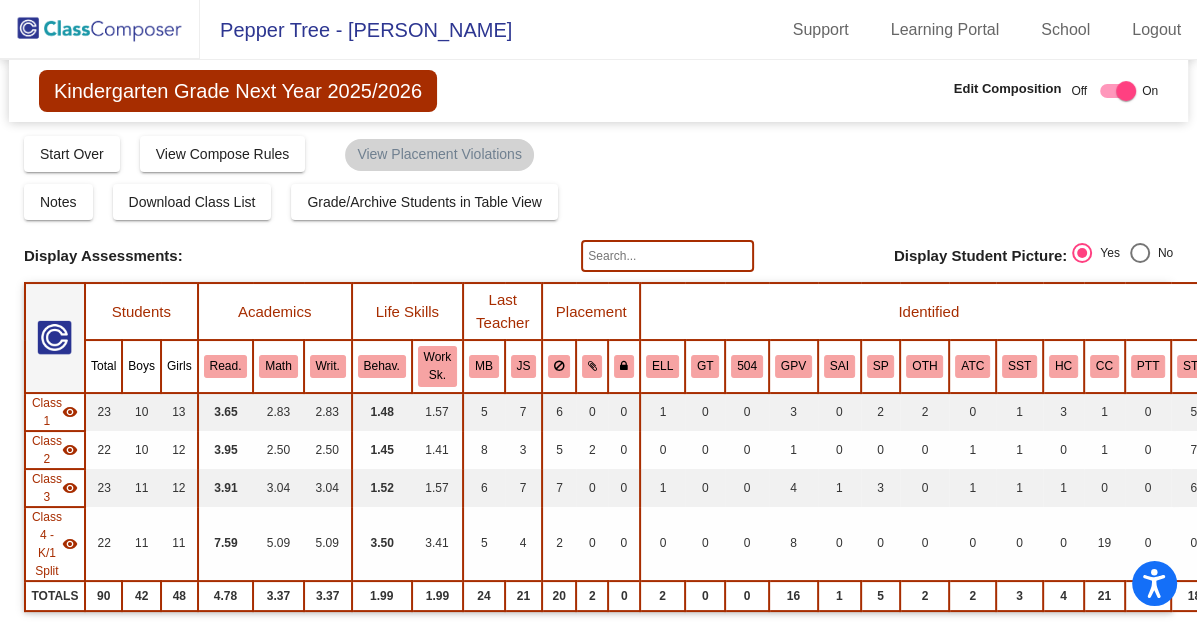 click 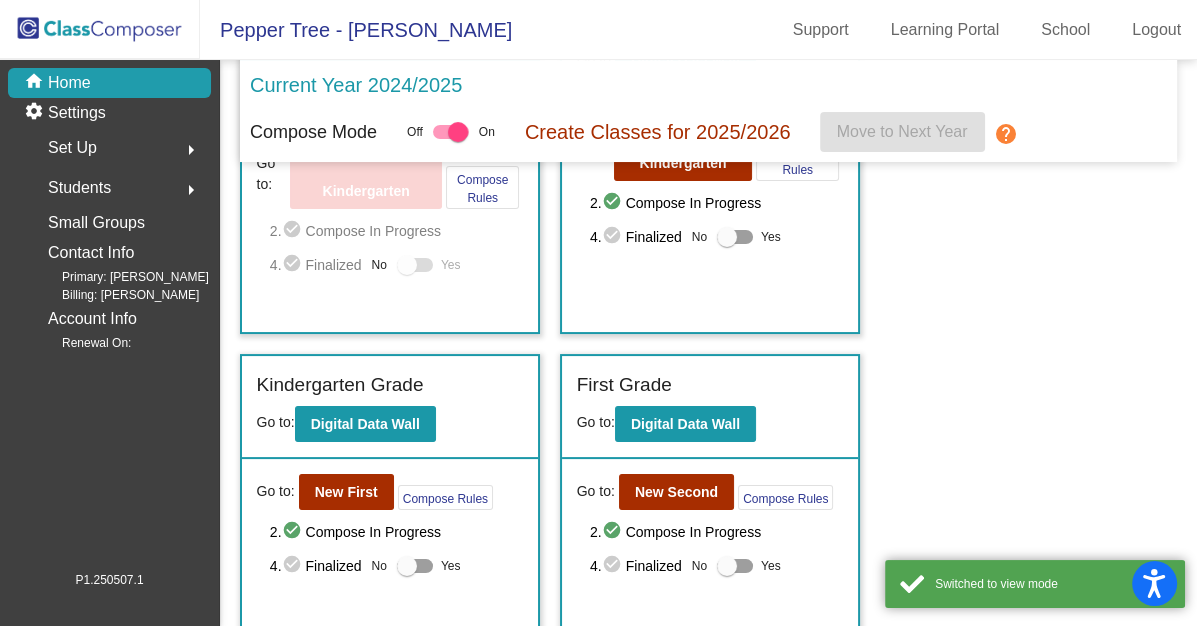 scroll, scrollTop: 184, scrollLeft: 0, axis: vertical 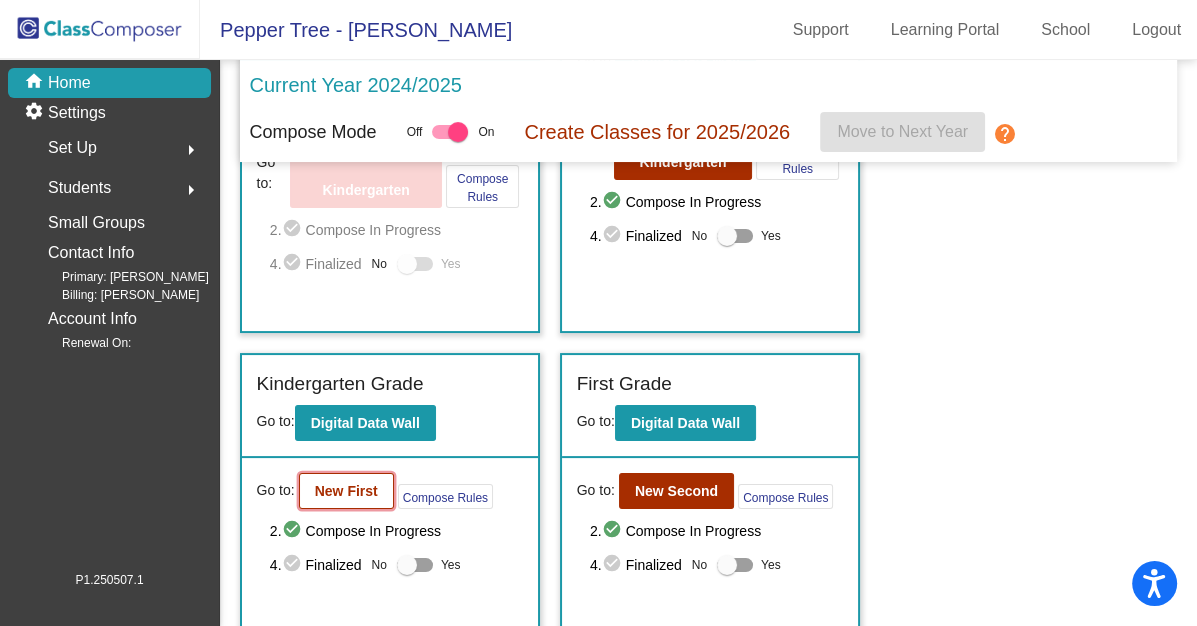 click on "New First" 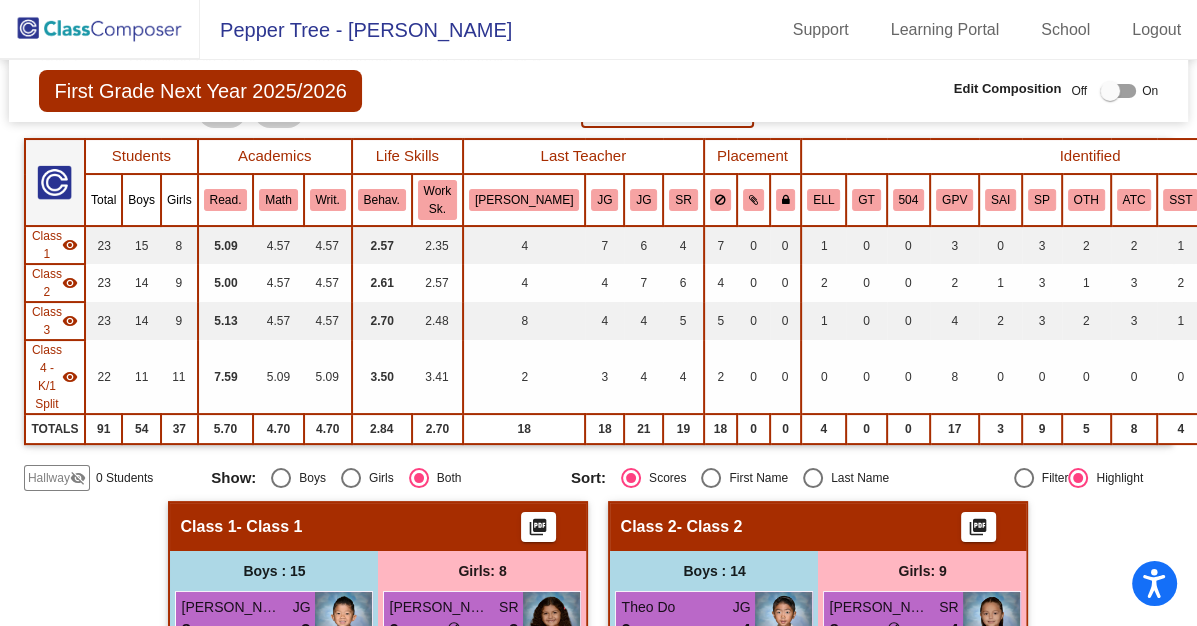 scroll, scrollTop: 127, scrollLeft: 0, axis: vertical 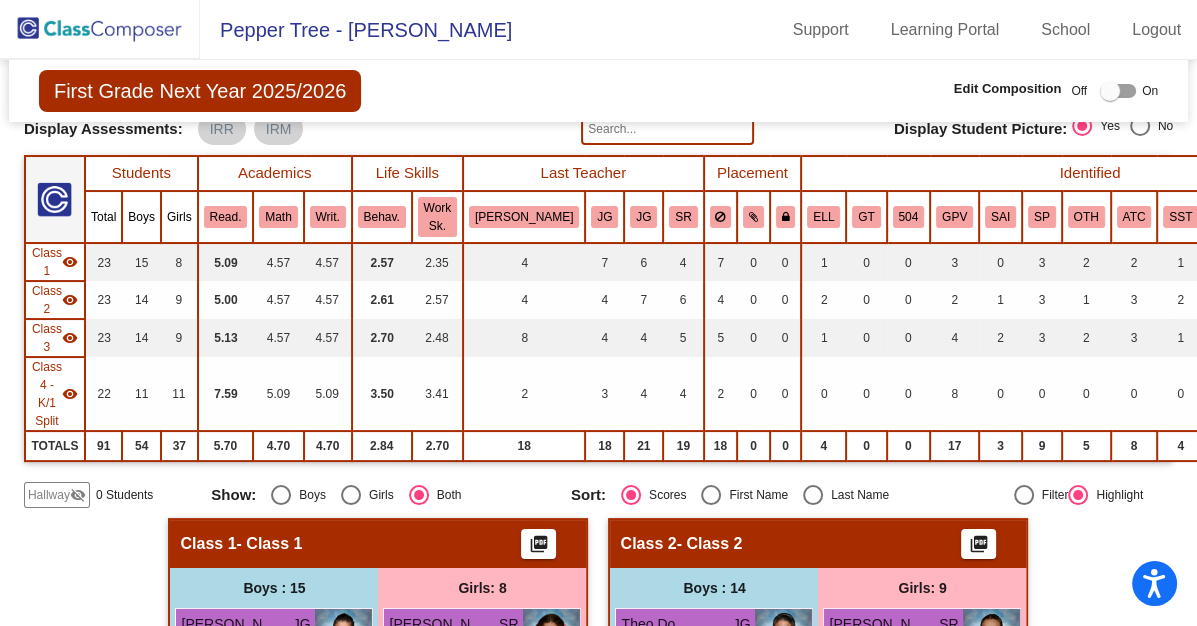 click 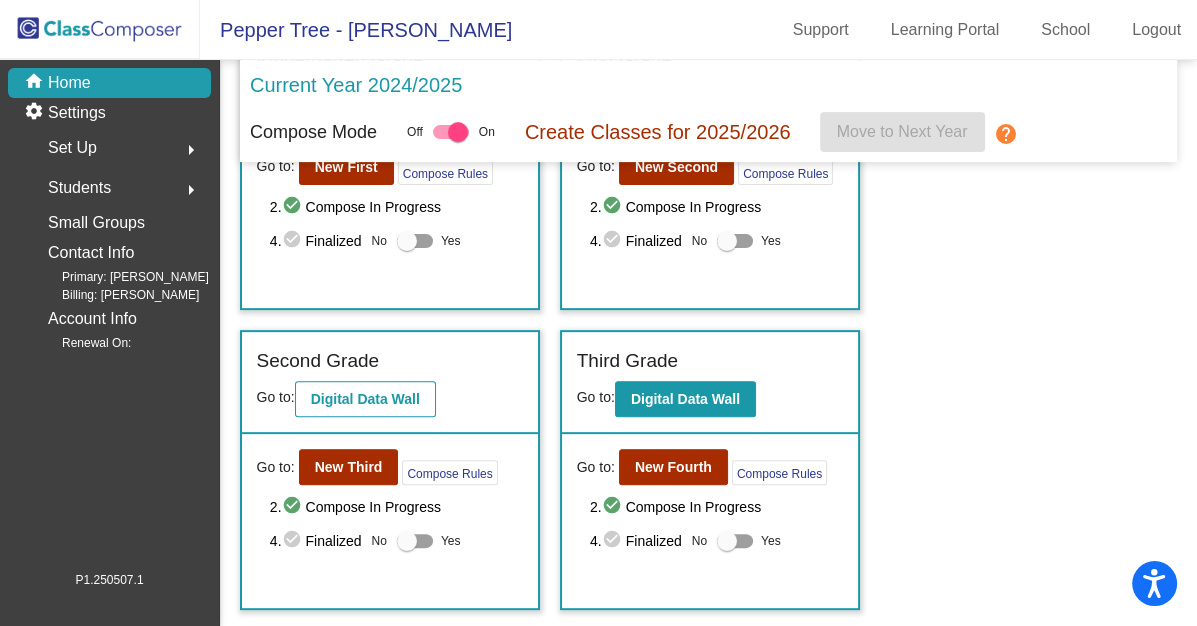 scroll, scrollTop: 518, scrollLeft: 0, axis: vertical 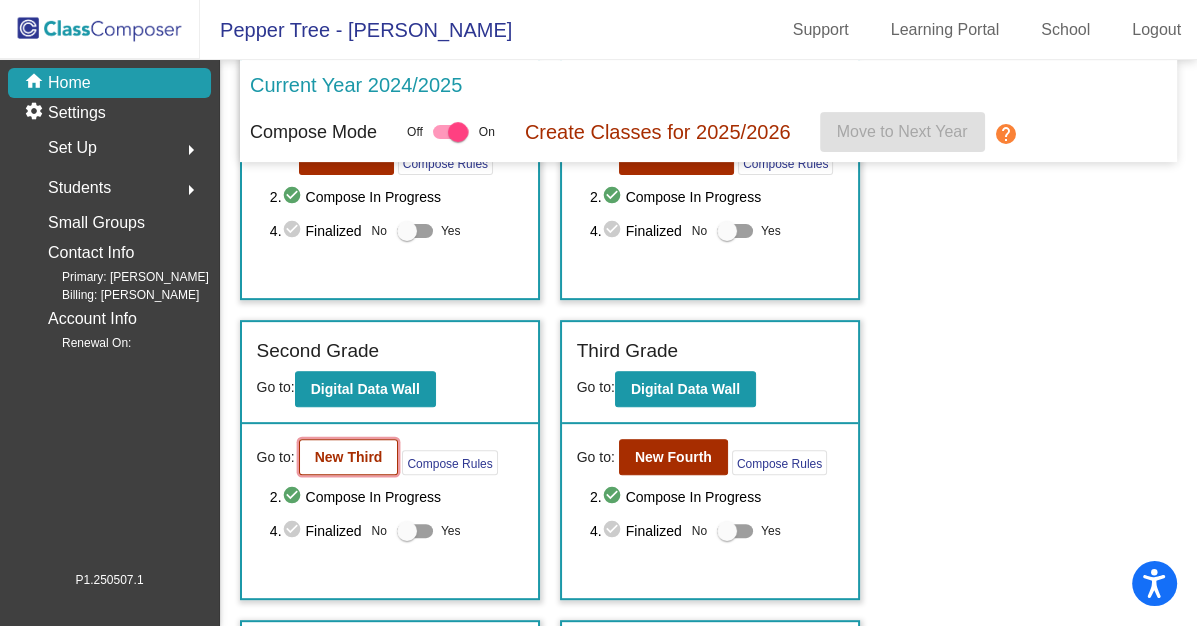 click on "New Third" 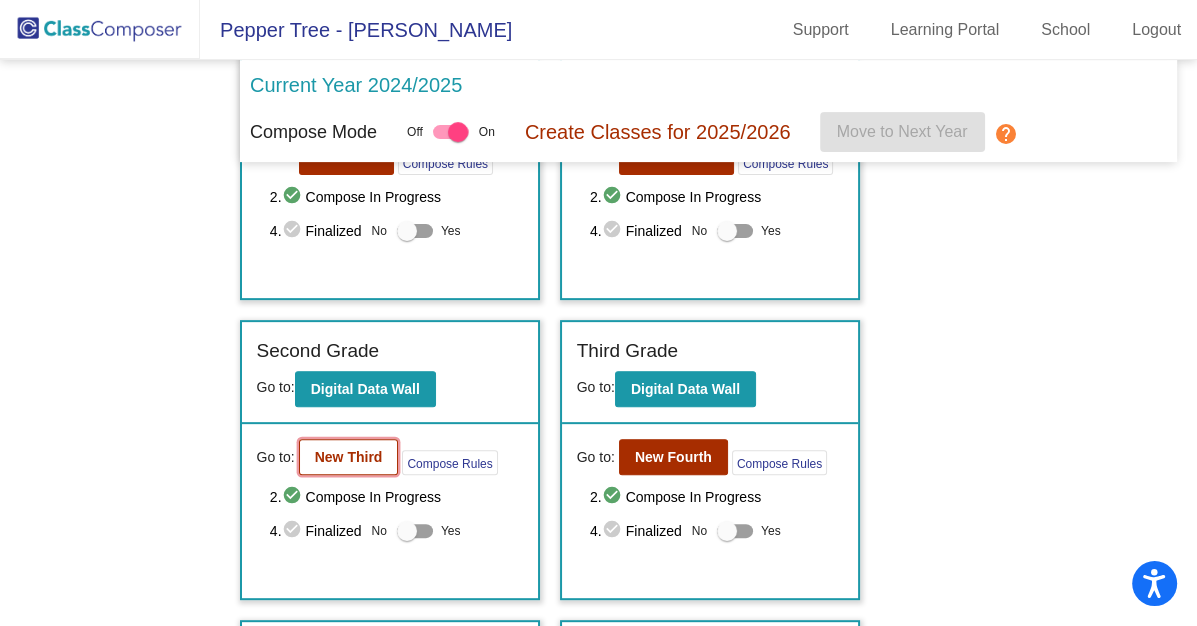 scroll, scrollTop: 0, scrollLeft: 0, axis: both 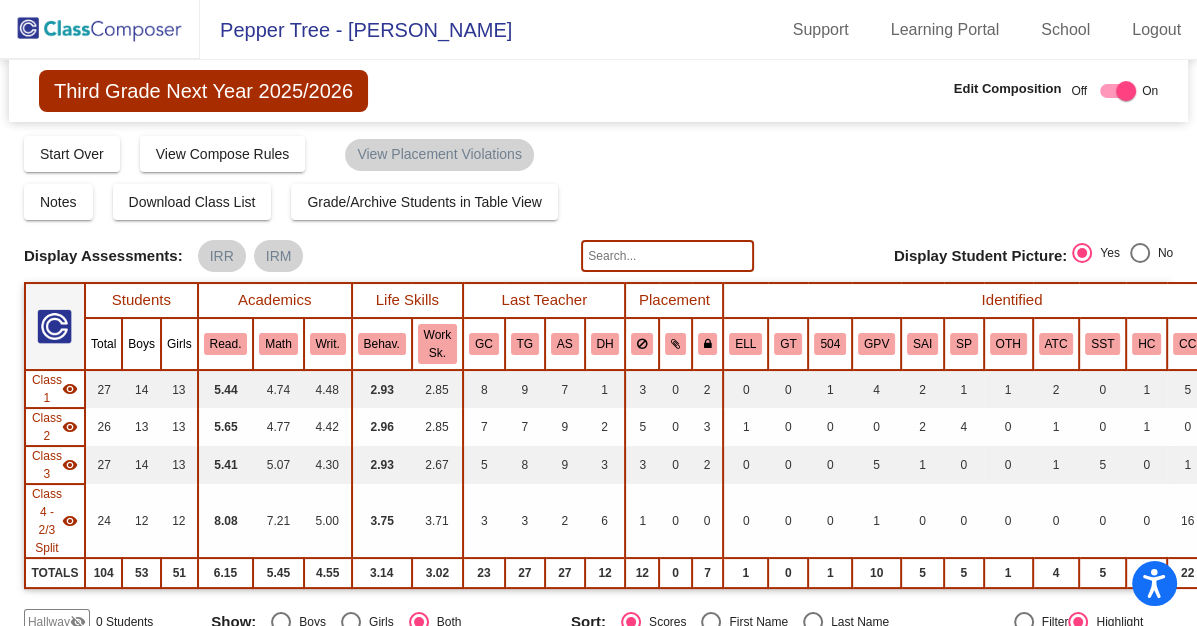click 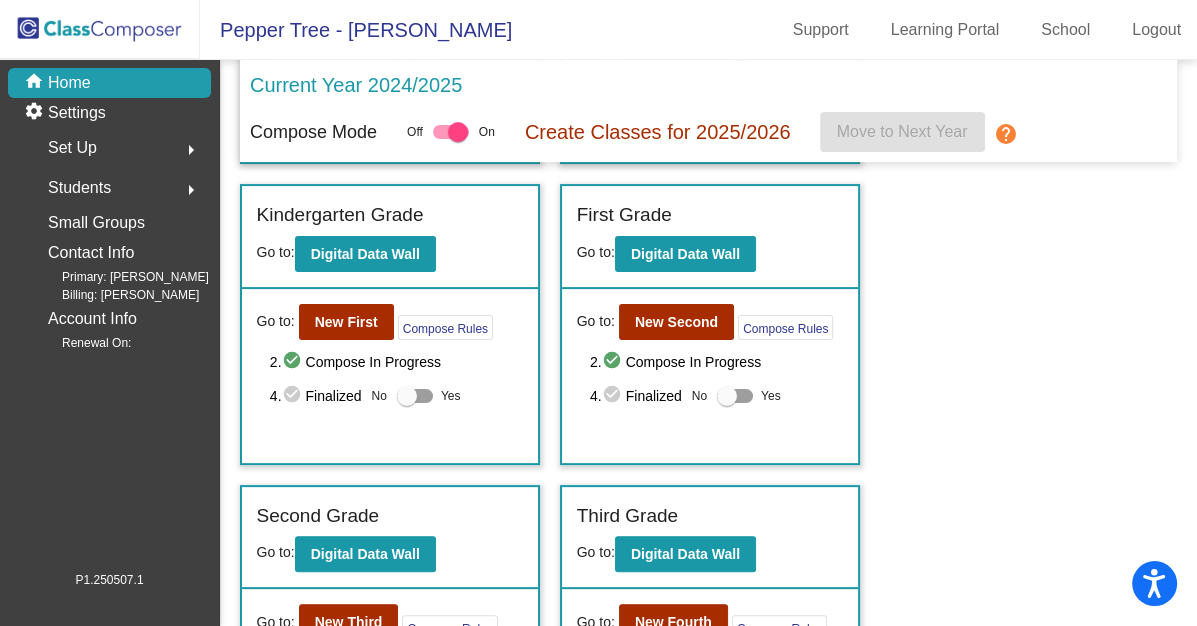 scroll, scrollTop: 341, scrollLeft: 0, axis: vertical 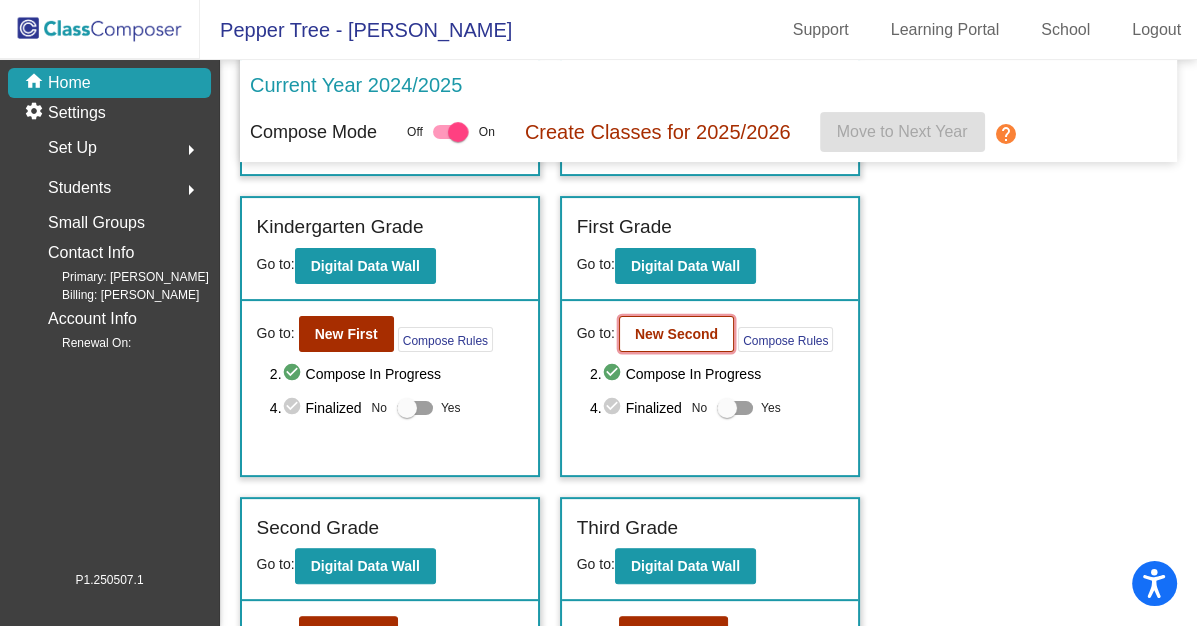 click on "New Second" 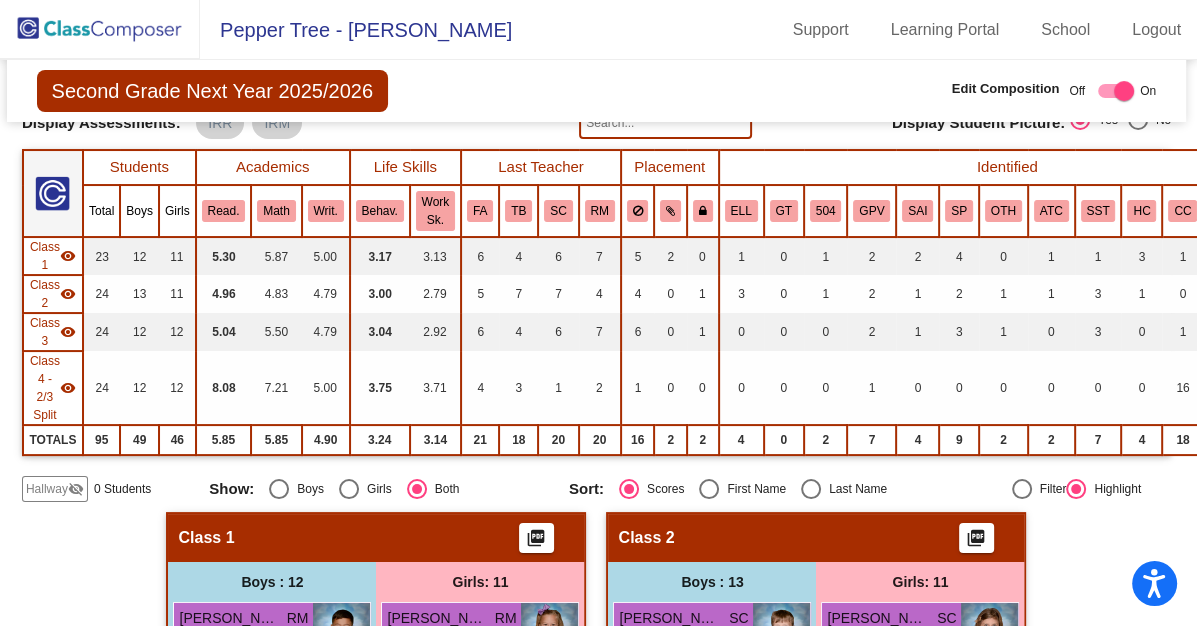 scroll, scrollTop: 145, scrollLeft: 2, axis: both 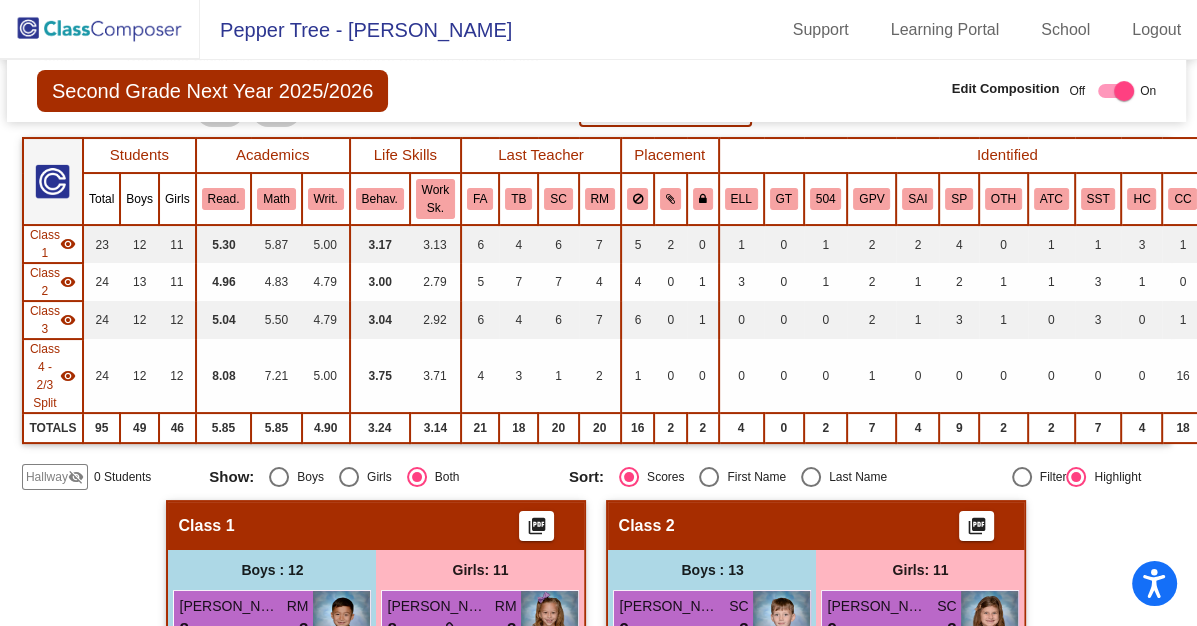 click 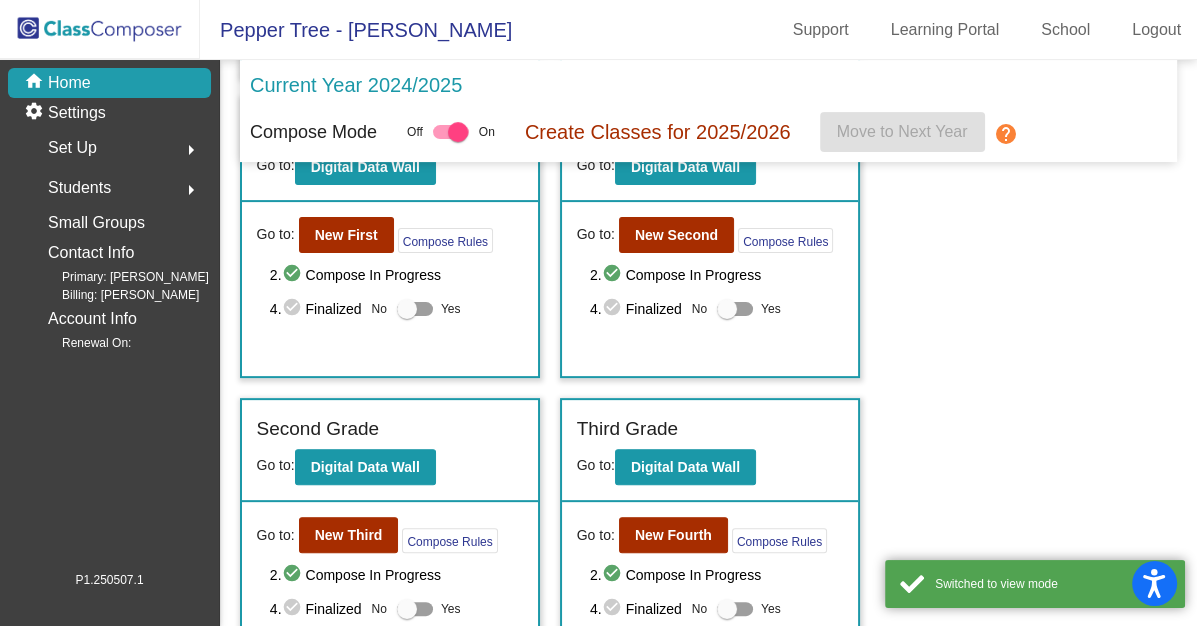 scroll, scrollTop: 483, scrollLeft: 0, axis: vertical 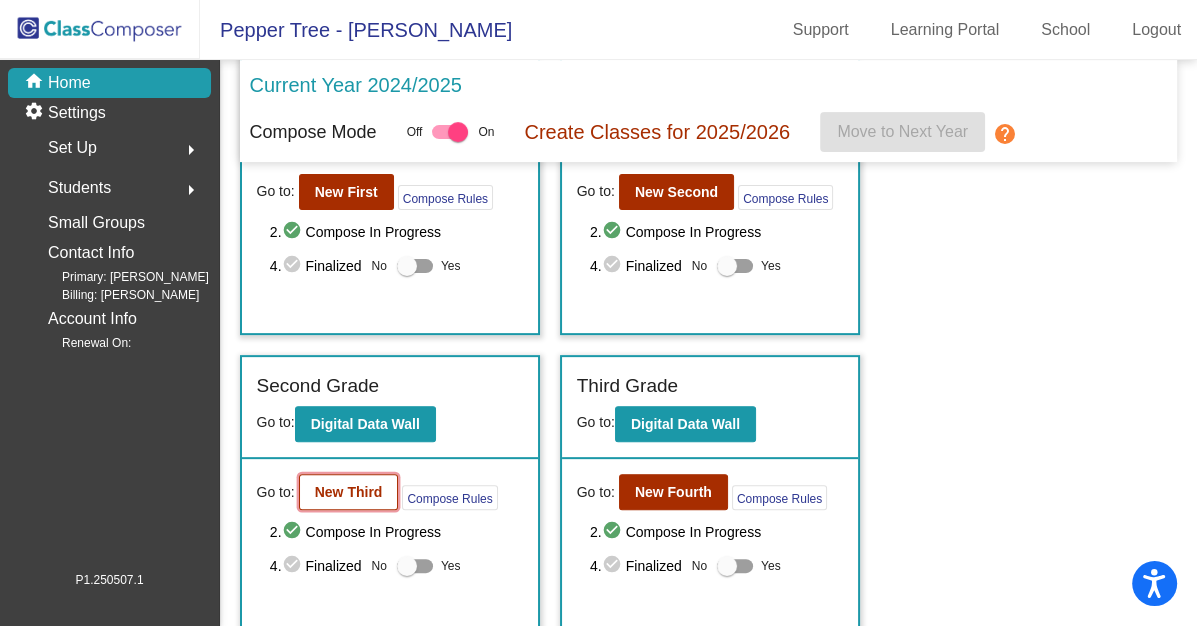 click on "New Third" 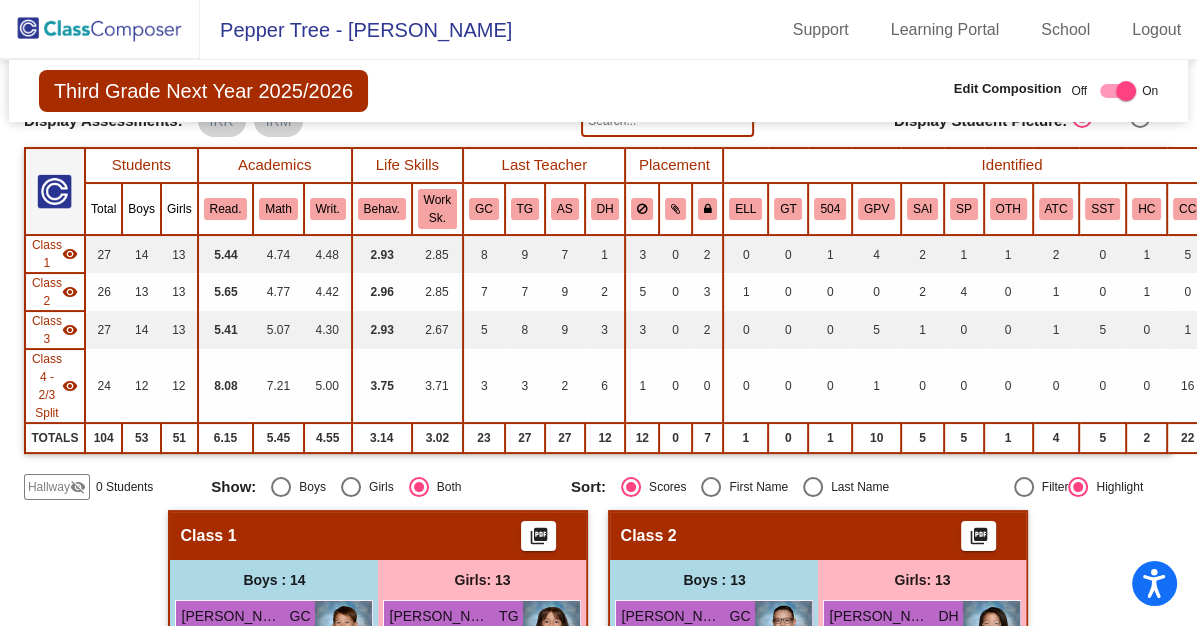 scroll, scrollTop: 136, scrollLeft: 0, axis: vertical 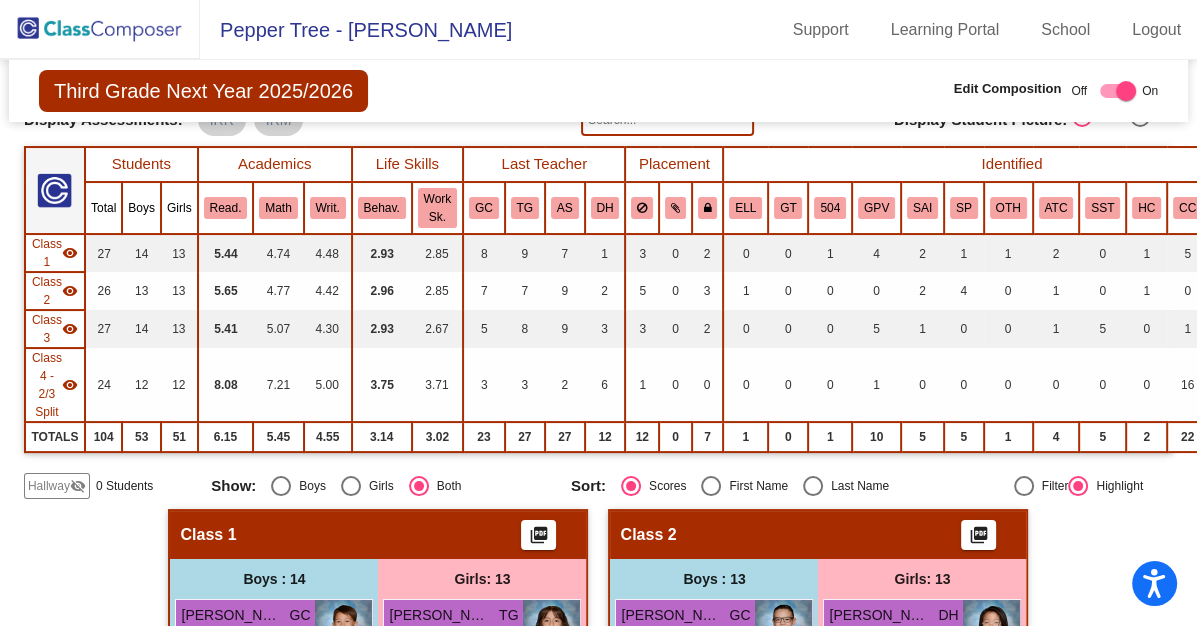 click 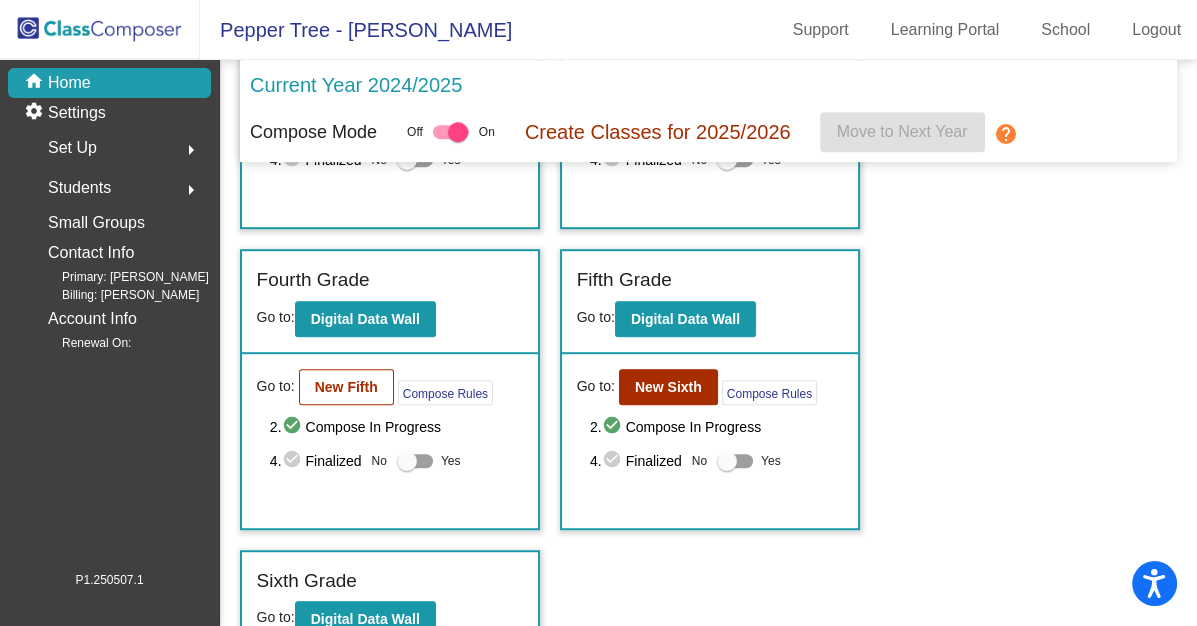 scroll, scrollTop: 896, scrollLeft: 0, axis: vertical 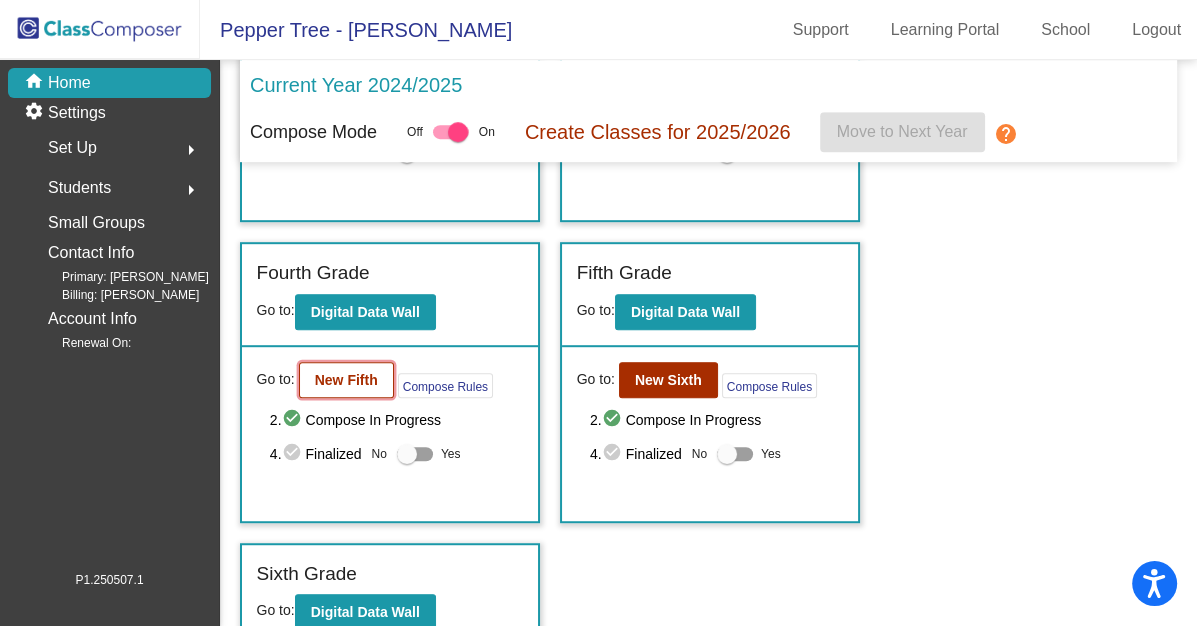 click on "New Fifth" 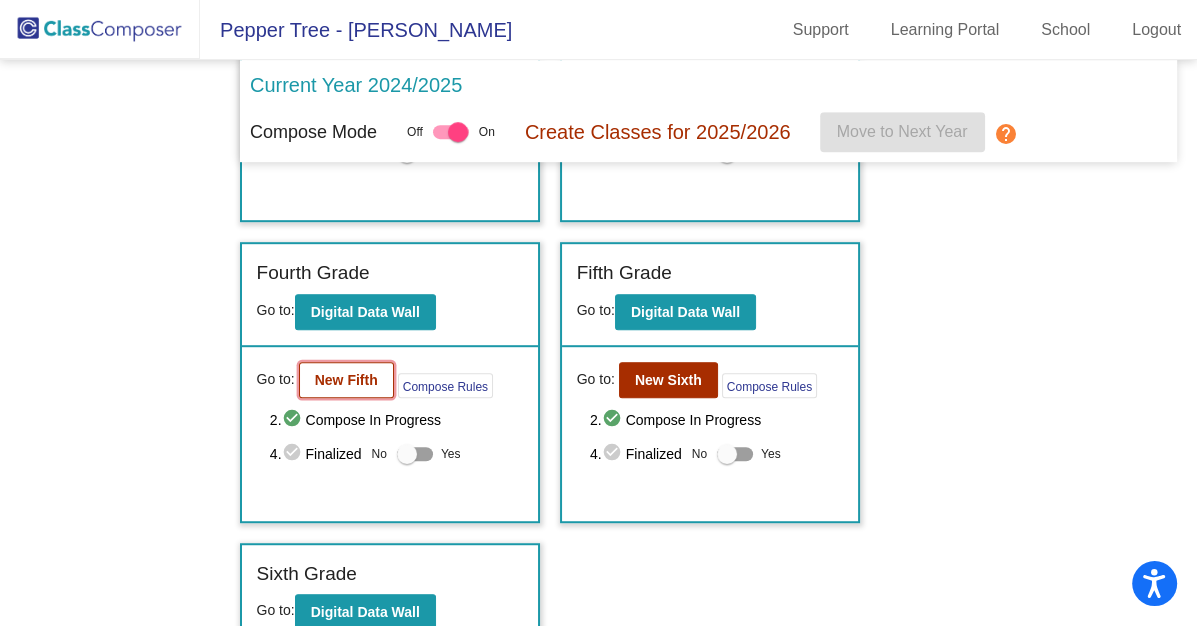 scroll, scrollTop: 0, scrollLeft: 0, axis: both 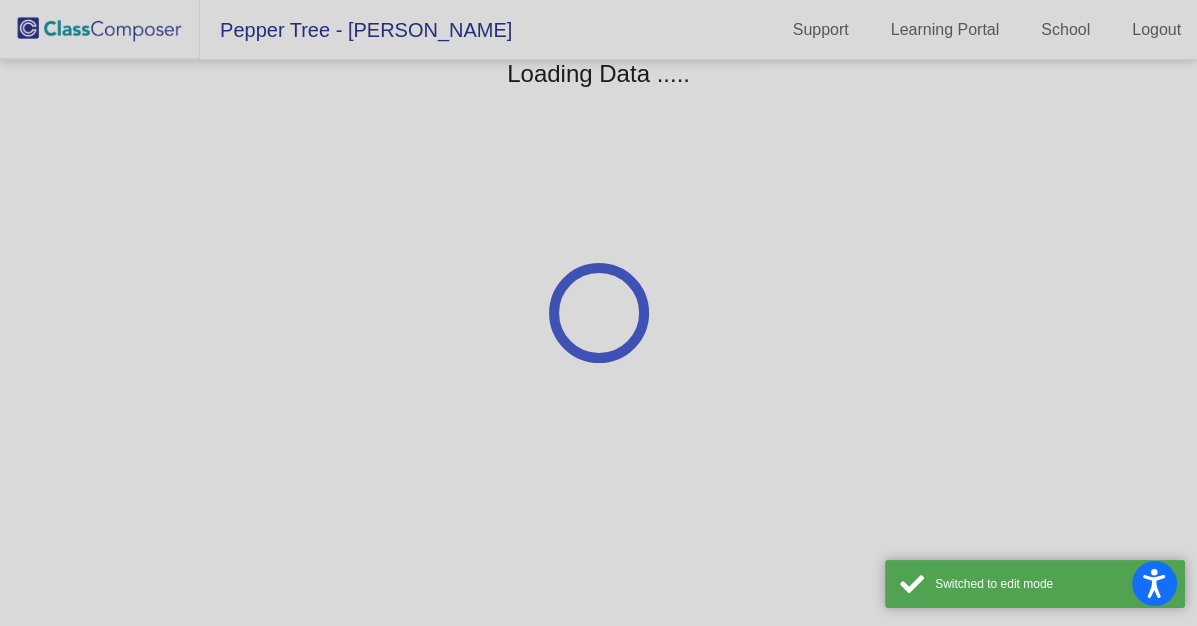 click 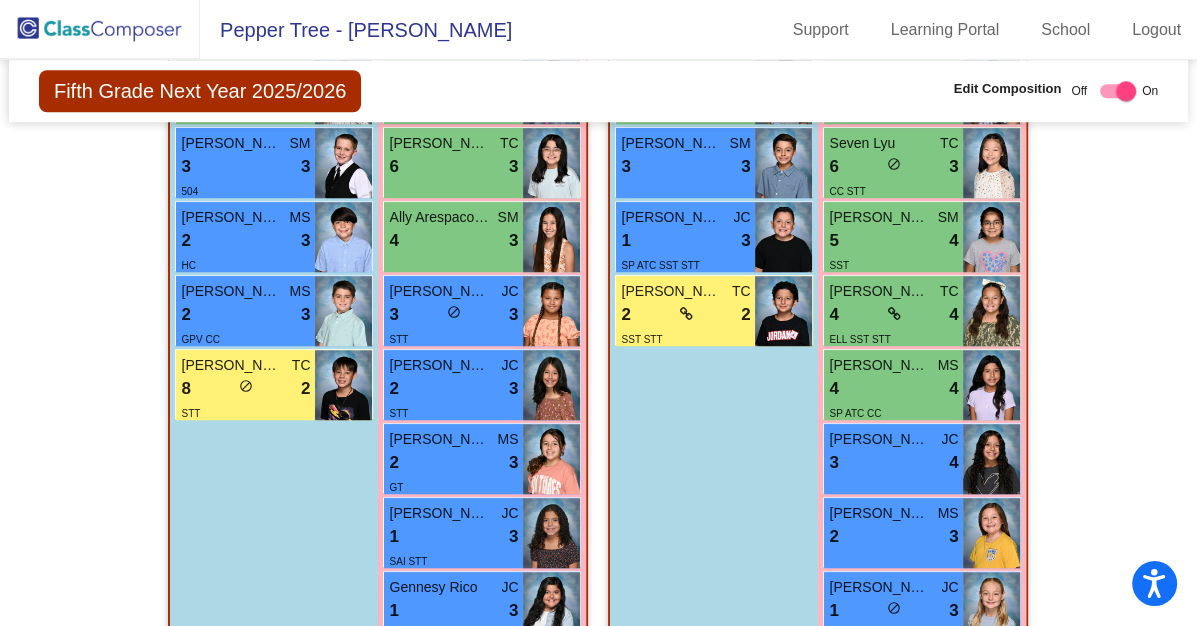 scroll, scrollTop: 1472, scrollLeft: 0, axis: vertical 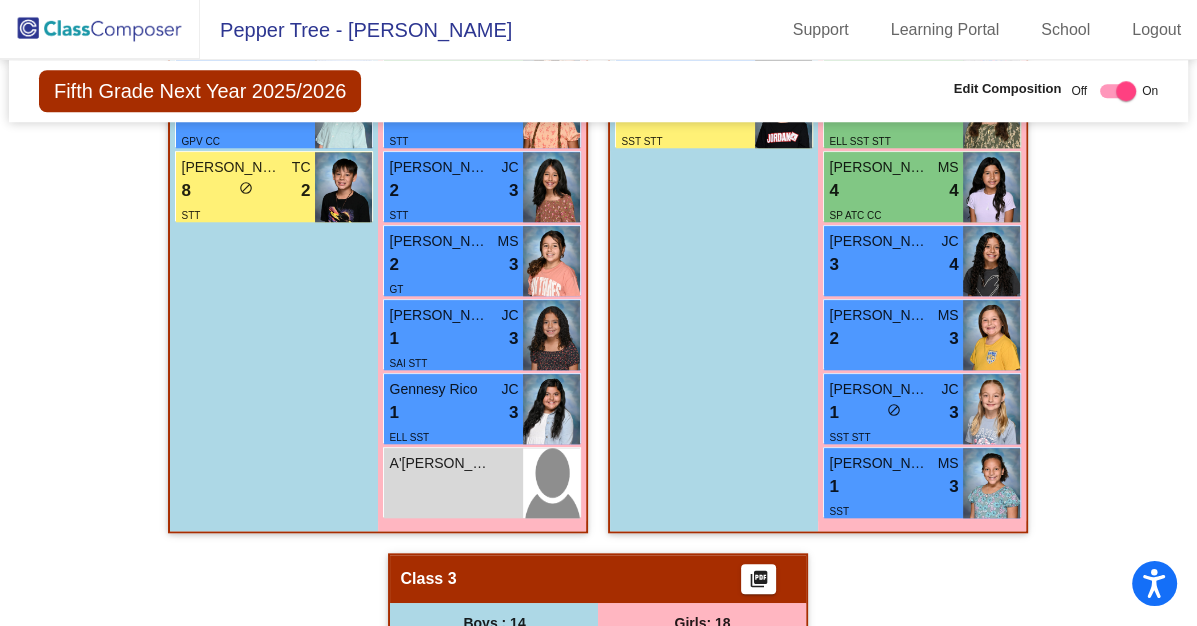 click 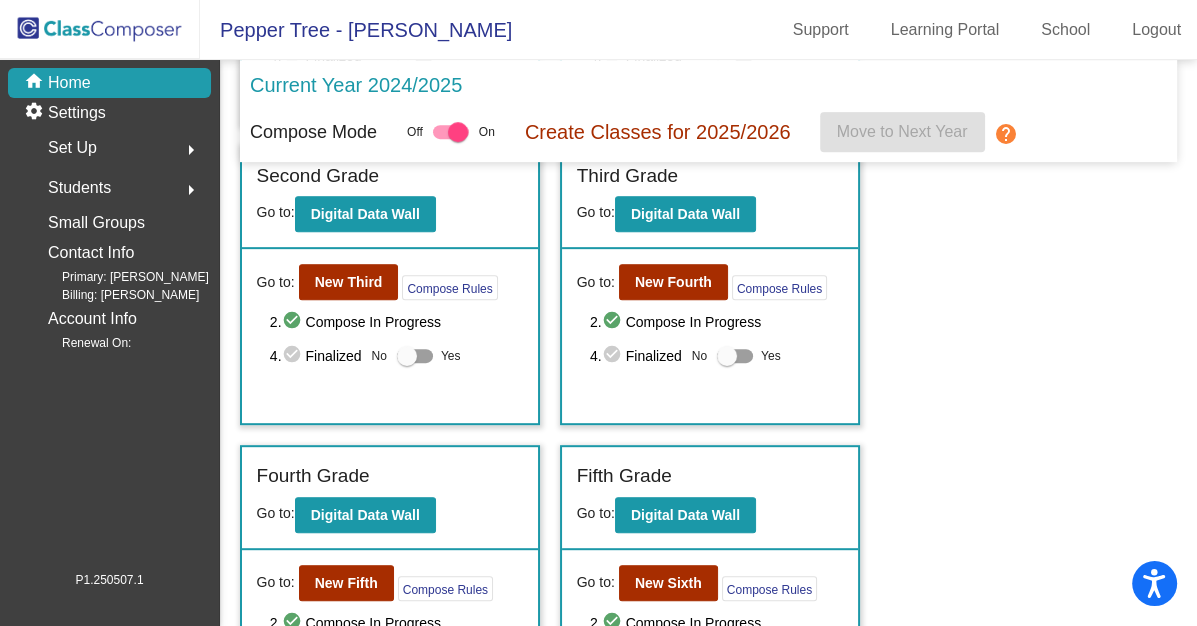 scroll, scrollTop: 692, scrollLeft: 0, axis: vertical 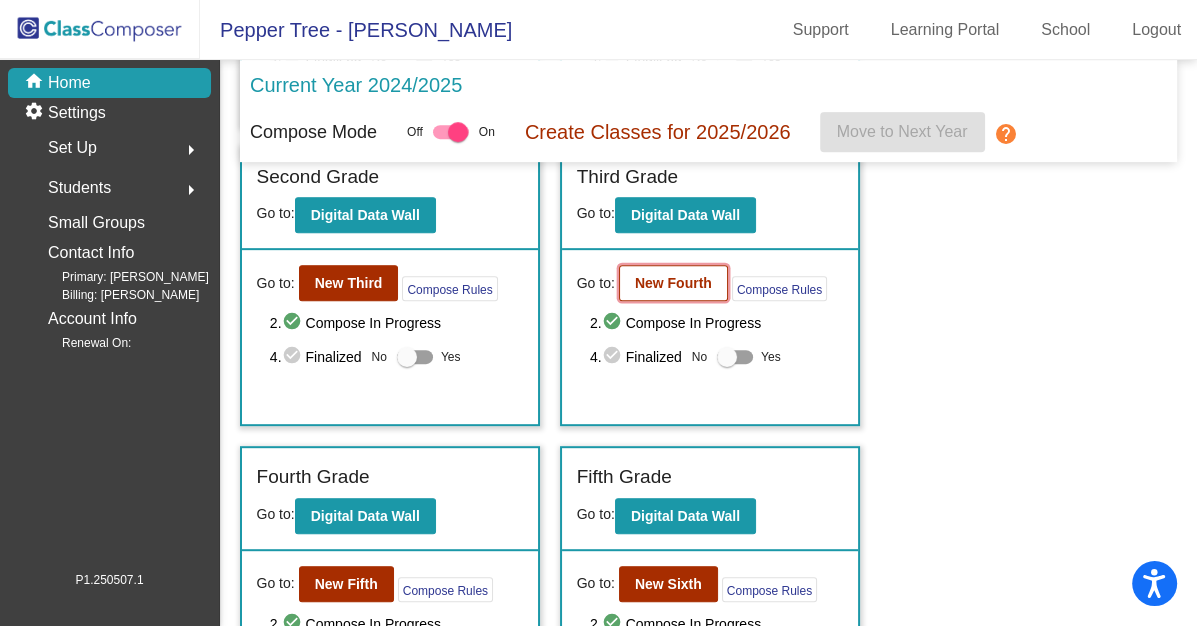click on "New Fourth" 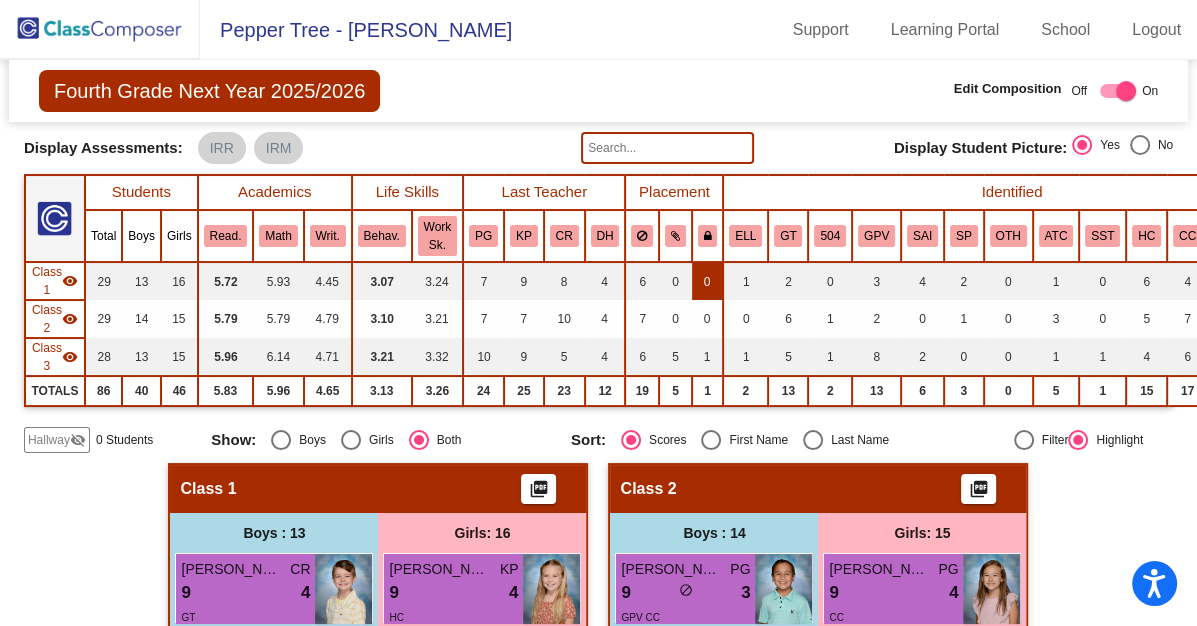 scroll, scrollTop: 108, scrollLeft: 0, axis: vertical 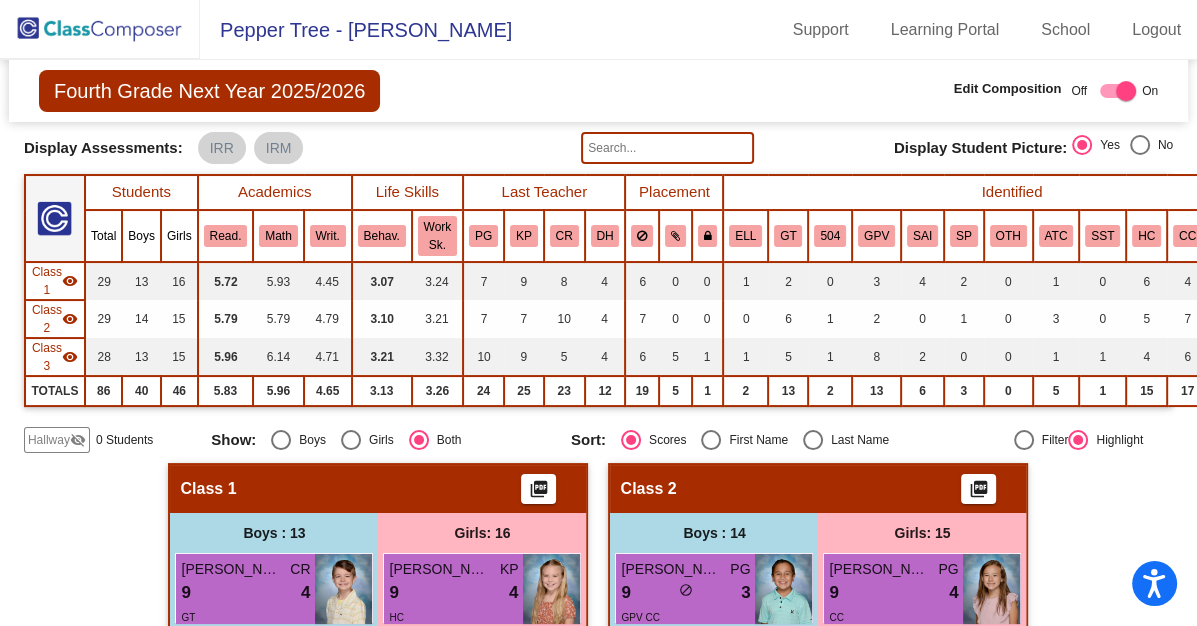 click 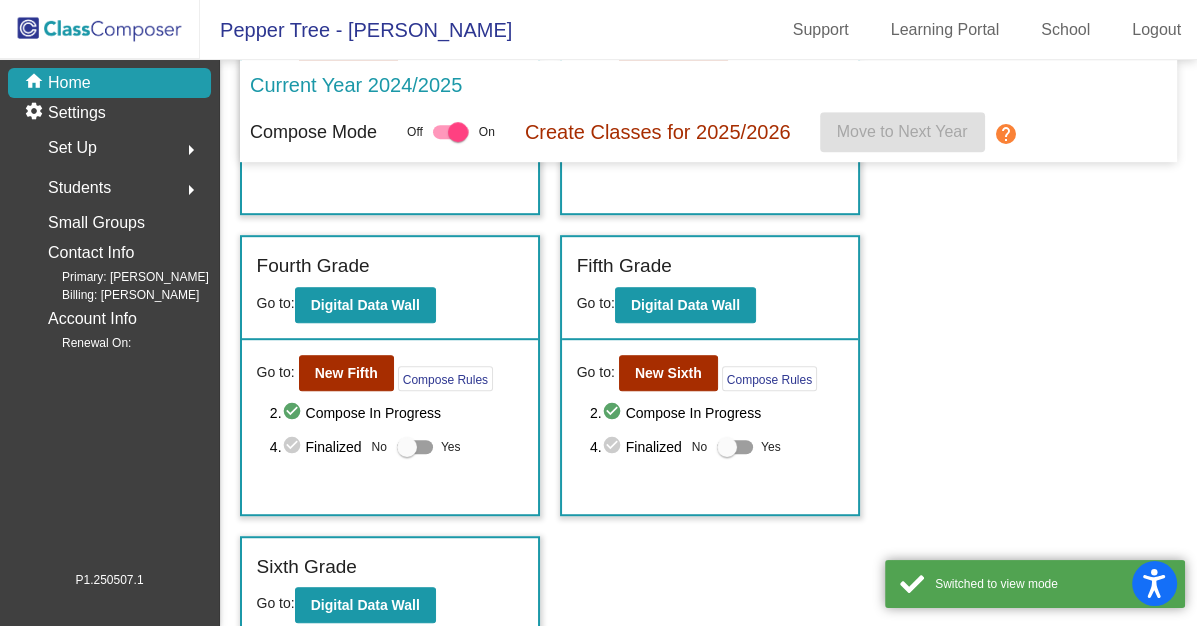 scroll, scrollTop: 873, scrollLeft: 0, axis: vertical 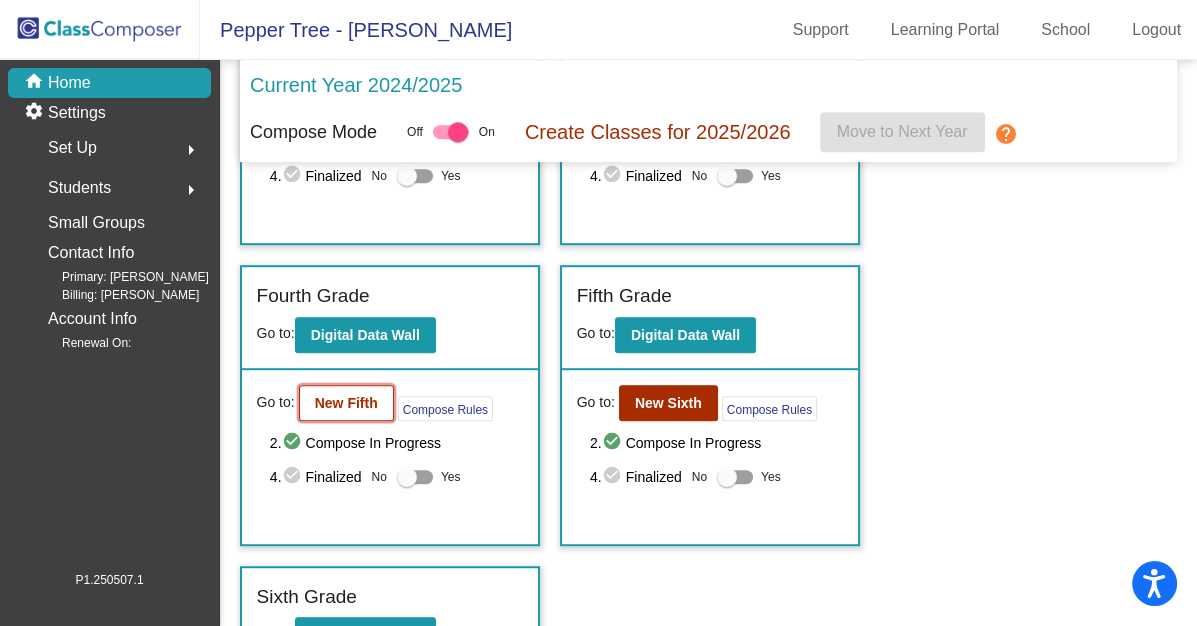 click on "New Fifth" 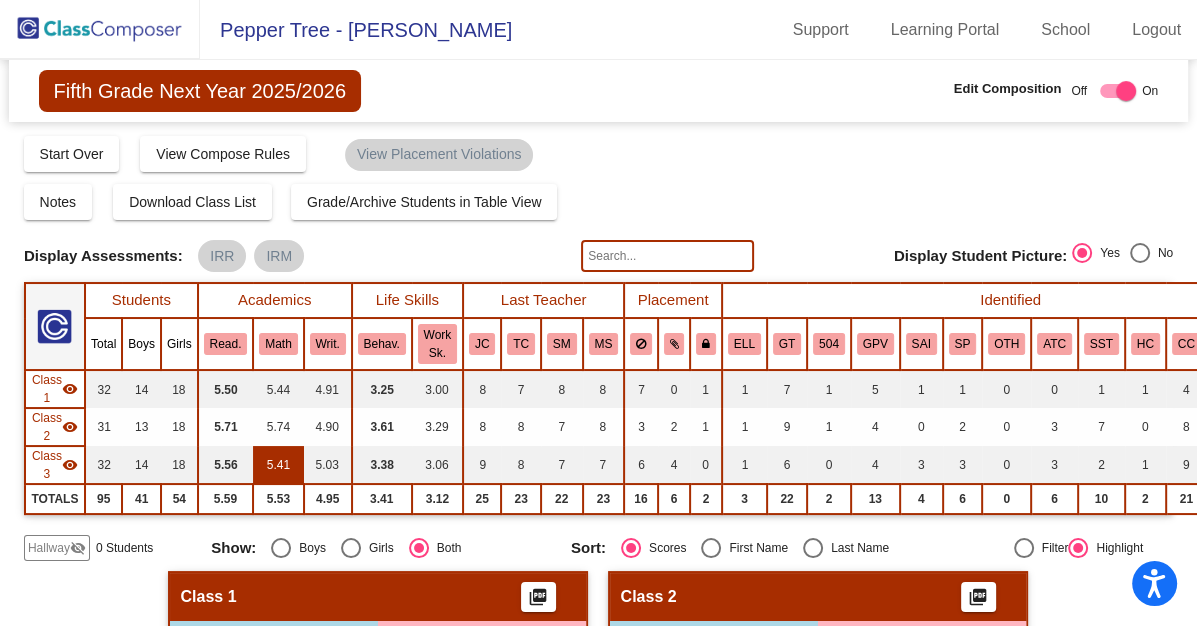 scroll, scrollTop: 0, scrollLeft: 0, axis: both 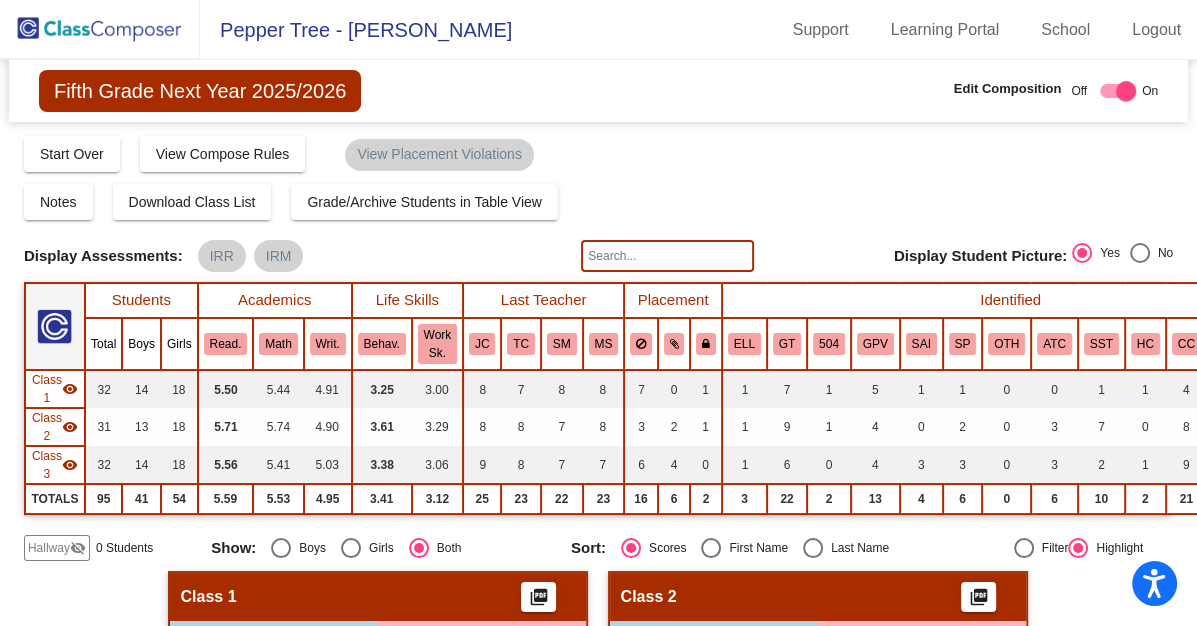 click 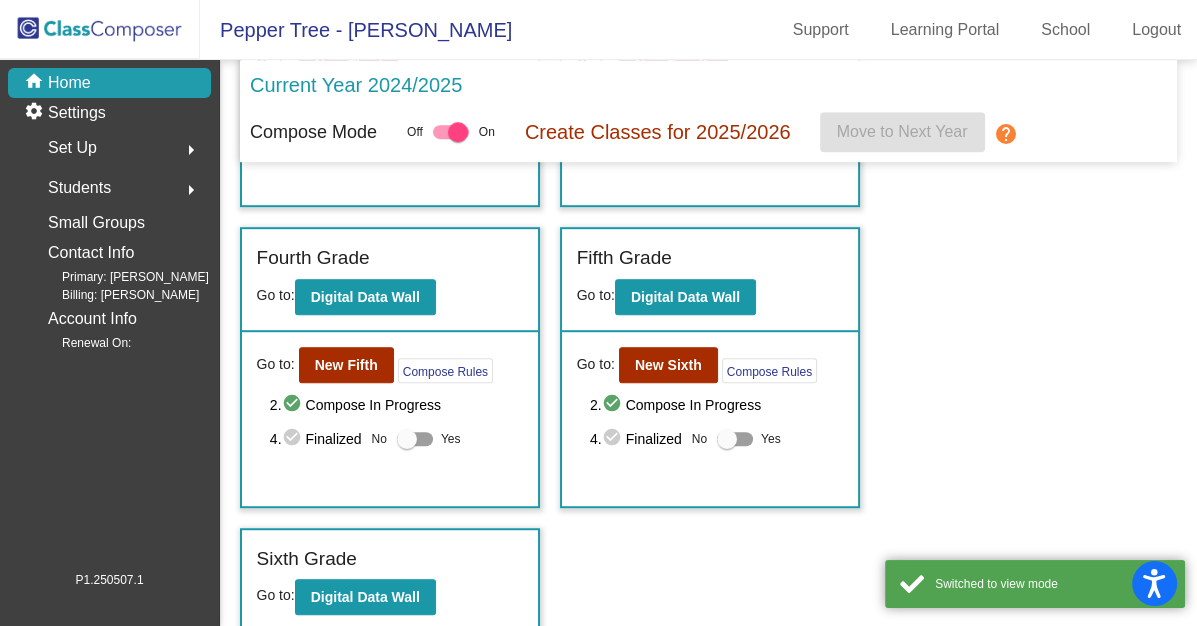 scroll, scrollTop: 910, scrollLeft: 0, axis: vertical 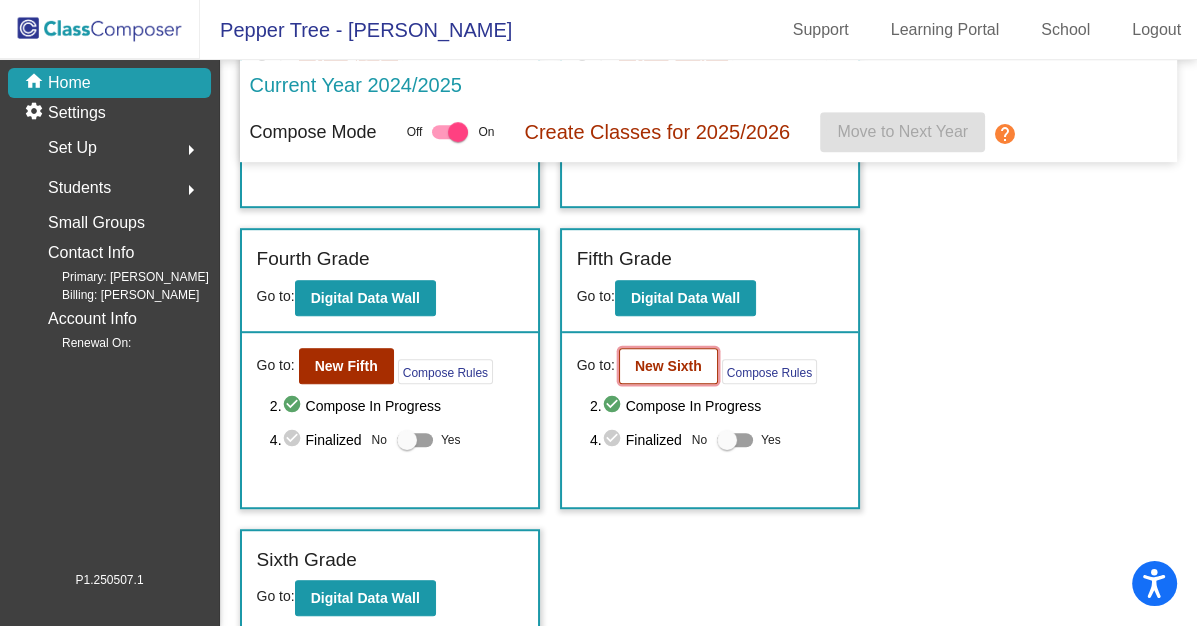 click on "New Sixth" 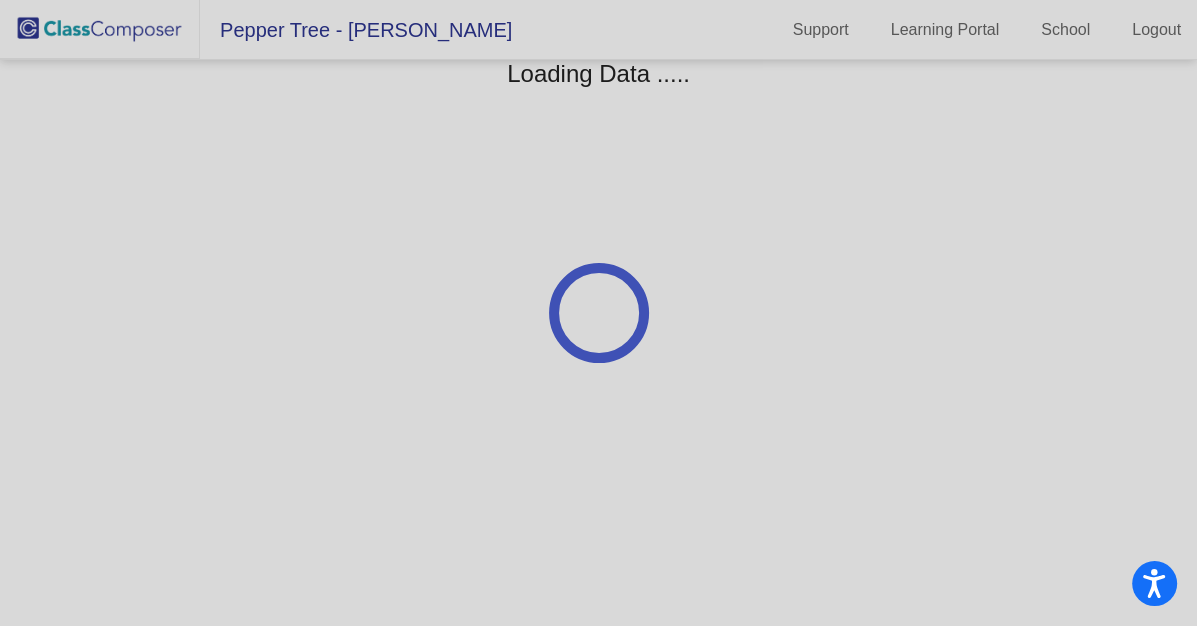scroll, scrollTop: 0, scrollLeft: 0, axis: both 